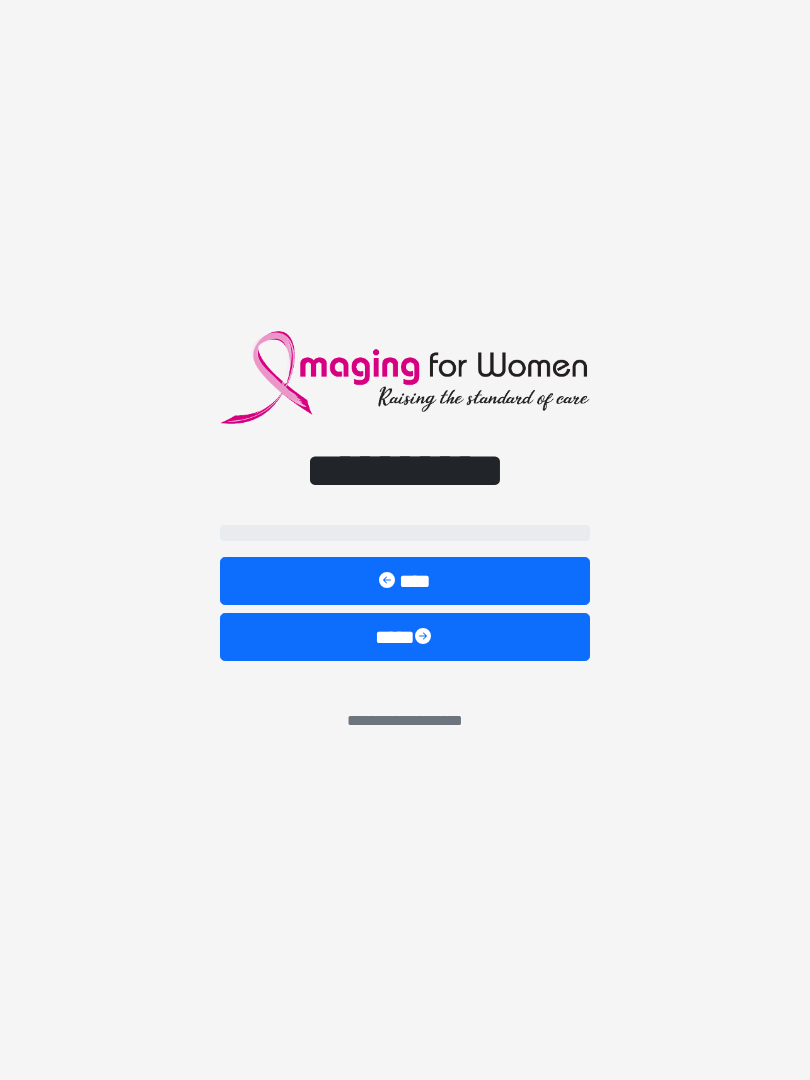 scroll, scrollTop: 0, scrollLeft: 0, axis: both 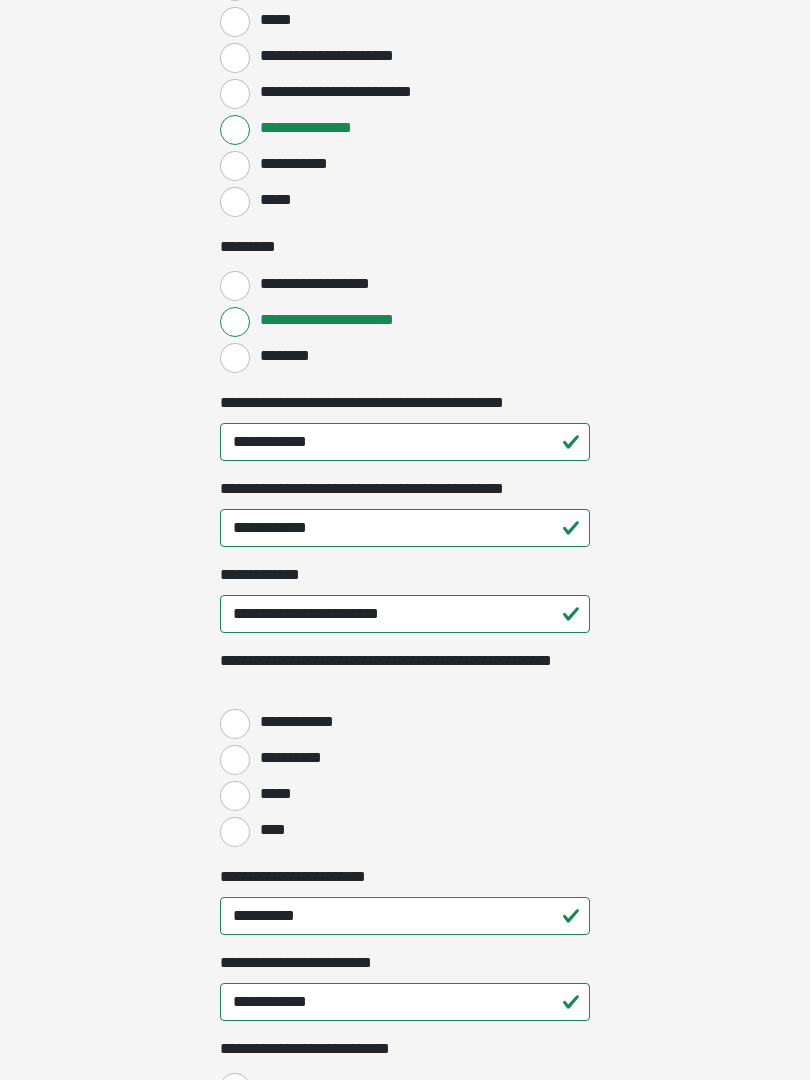 click on "*****" at bounding box center [274, 794] 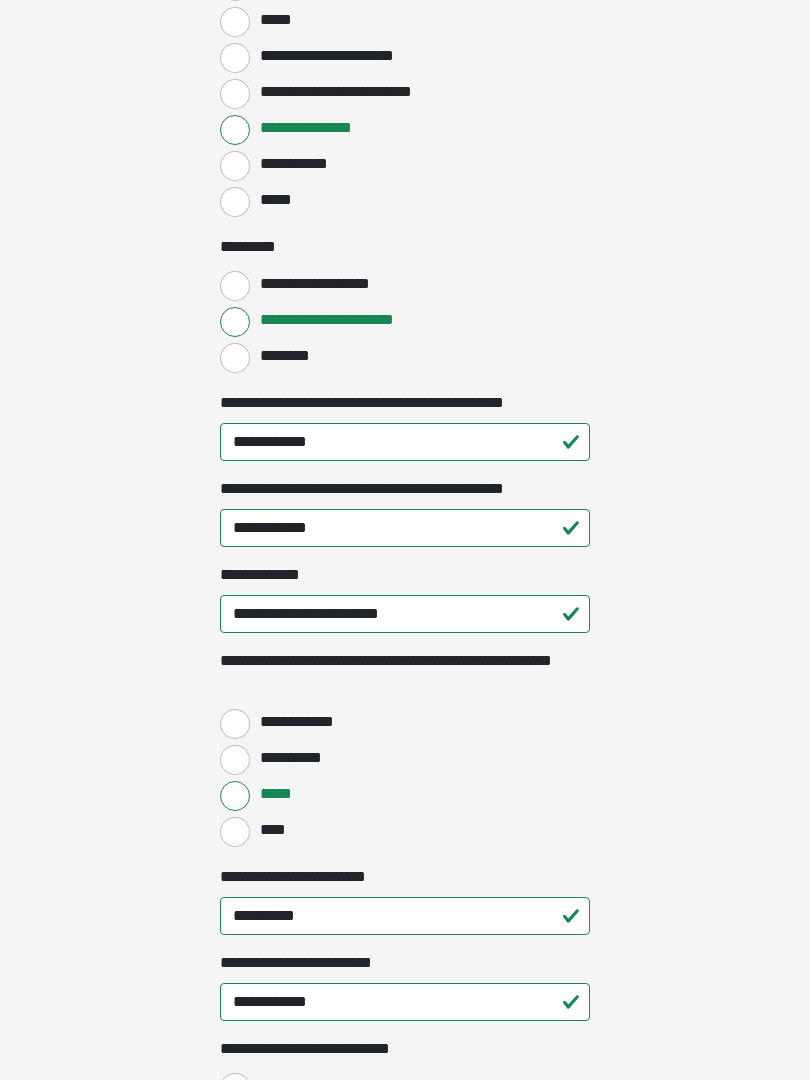 click on "****" at bounding box center (270, 830) 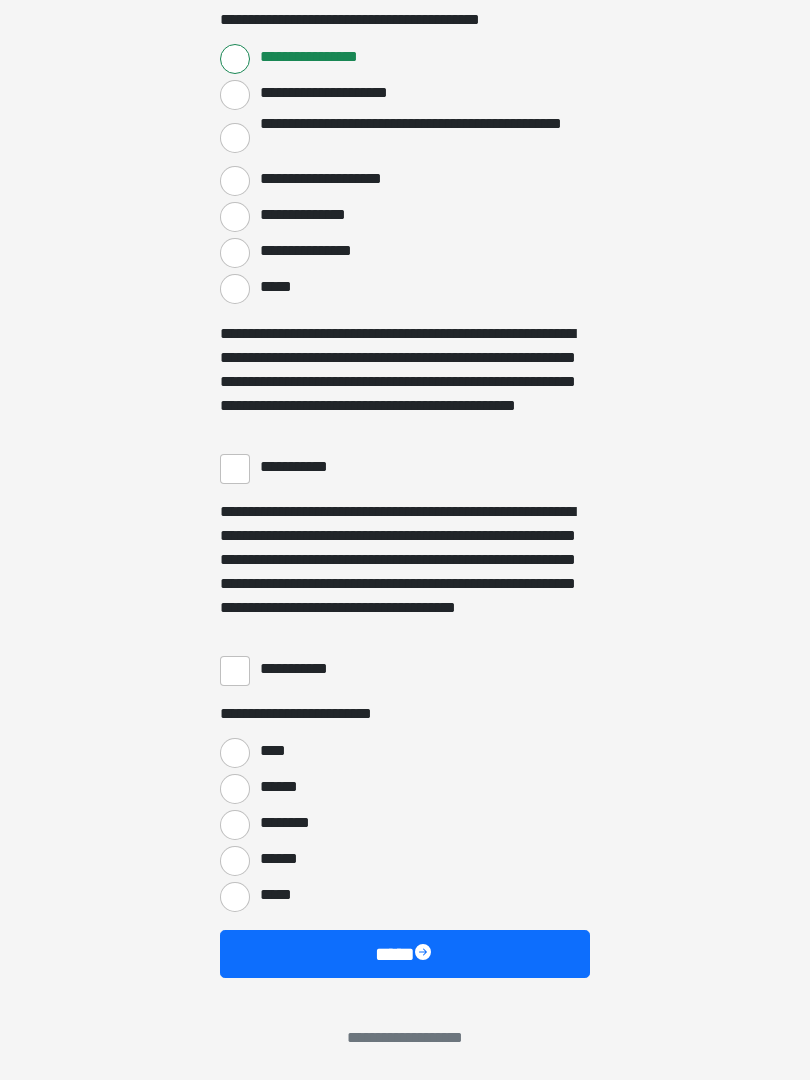 scroll, scrollTop: 3397, scrollLeft: 0, axis: vertical 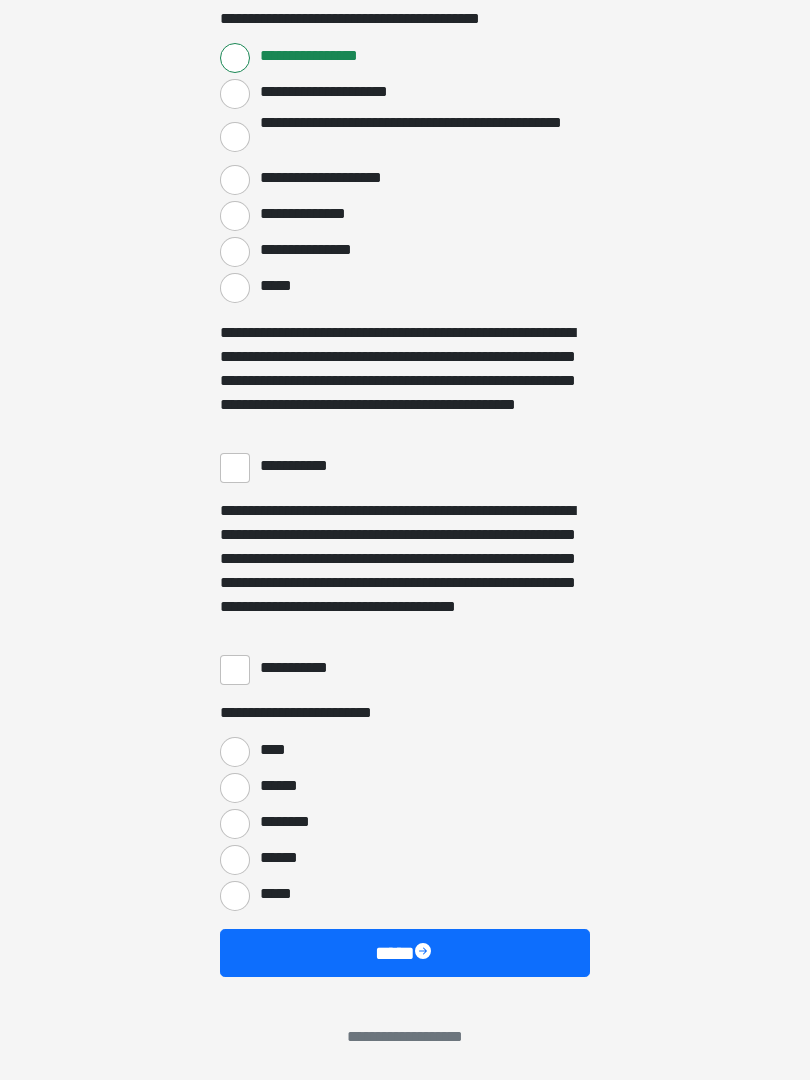 click on "**********" at bounding box center [235, 468] 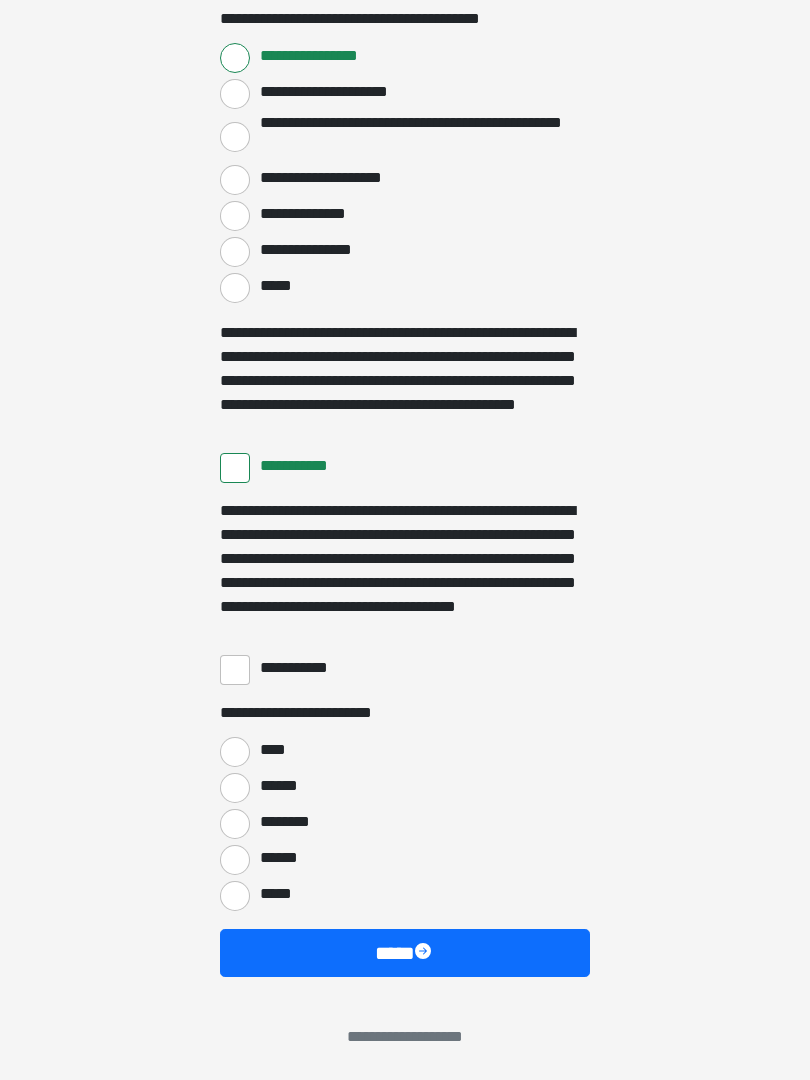 click on "**********" at bounding box center [235, 670] 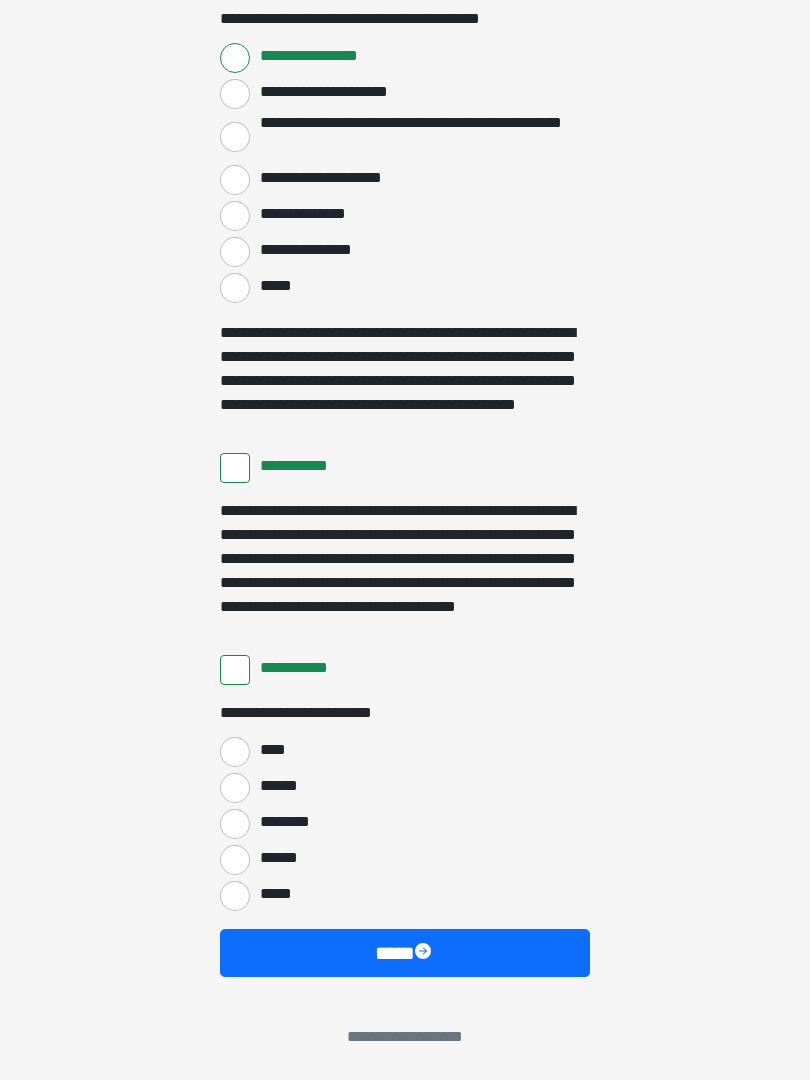 click on "****" at bounding box center [235, 752] 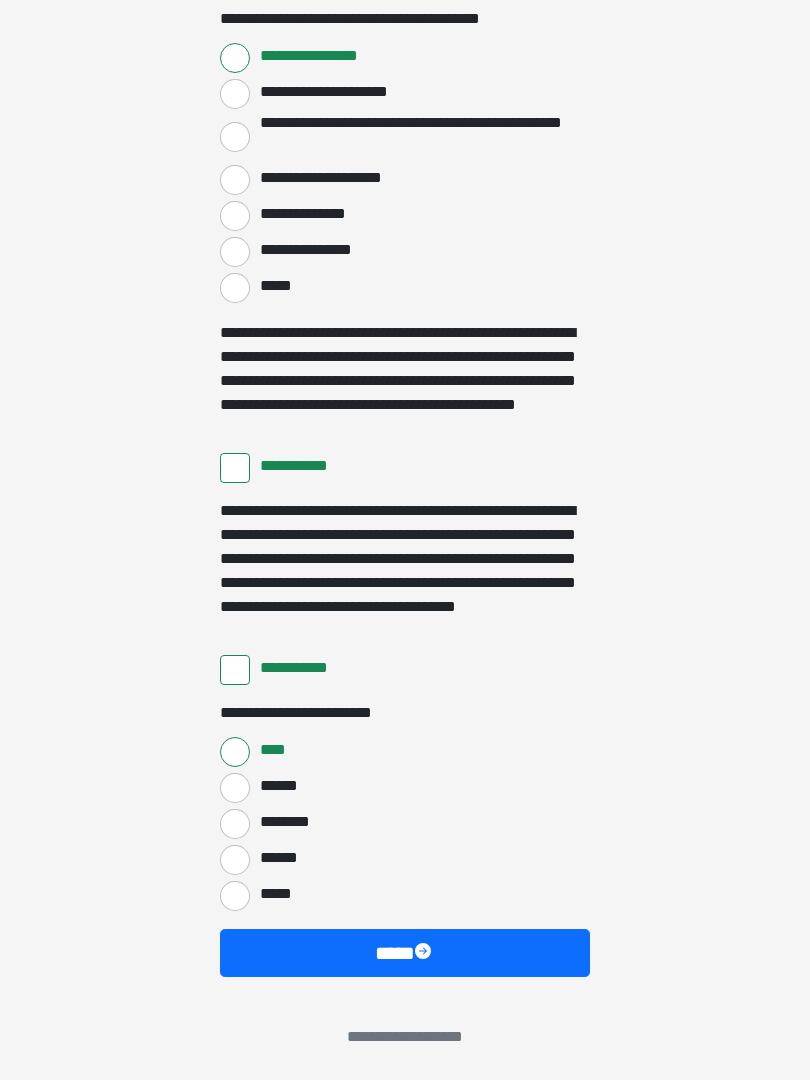 click on "****" at bounding box center (405, 953) 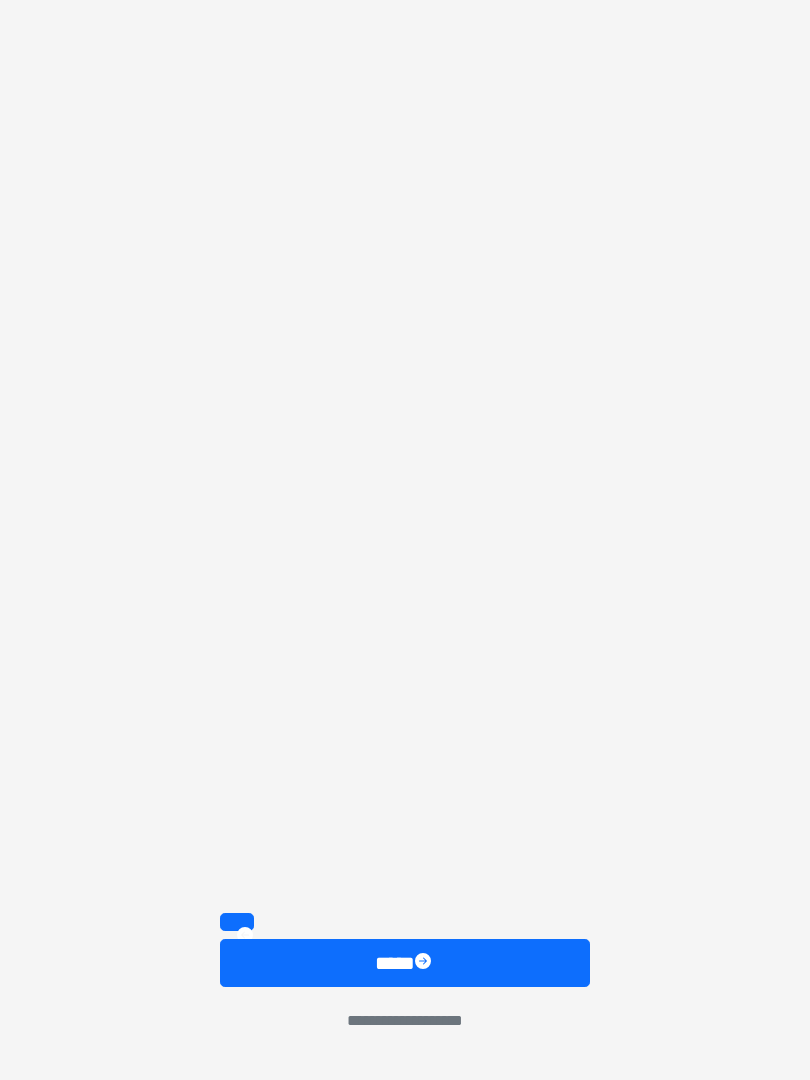 scroll, scrollTop: 2419, scrollLeft: 0, axis: vertical 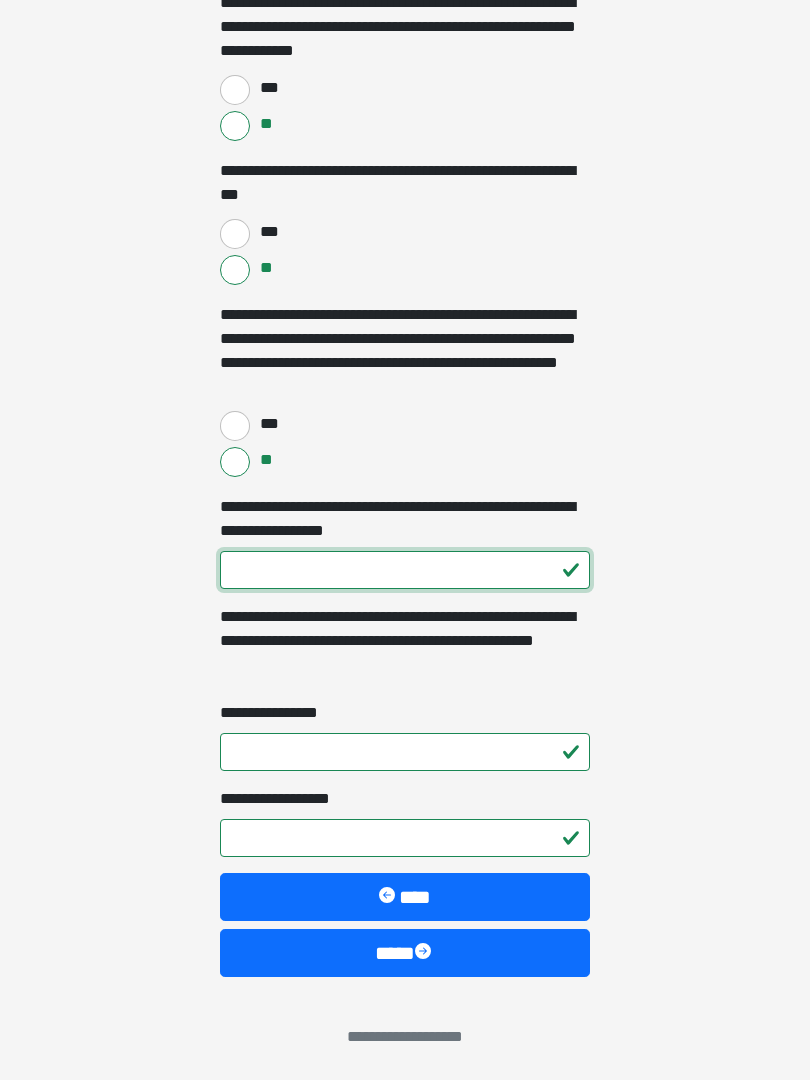 click on "**********" at bounding box center (405, 570) 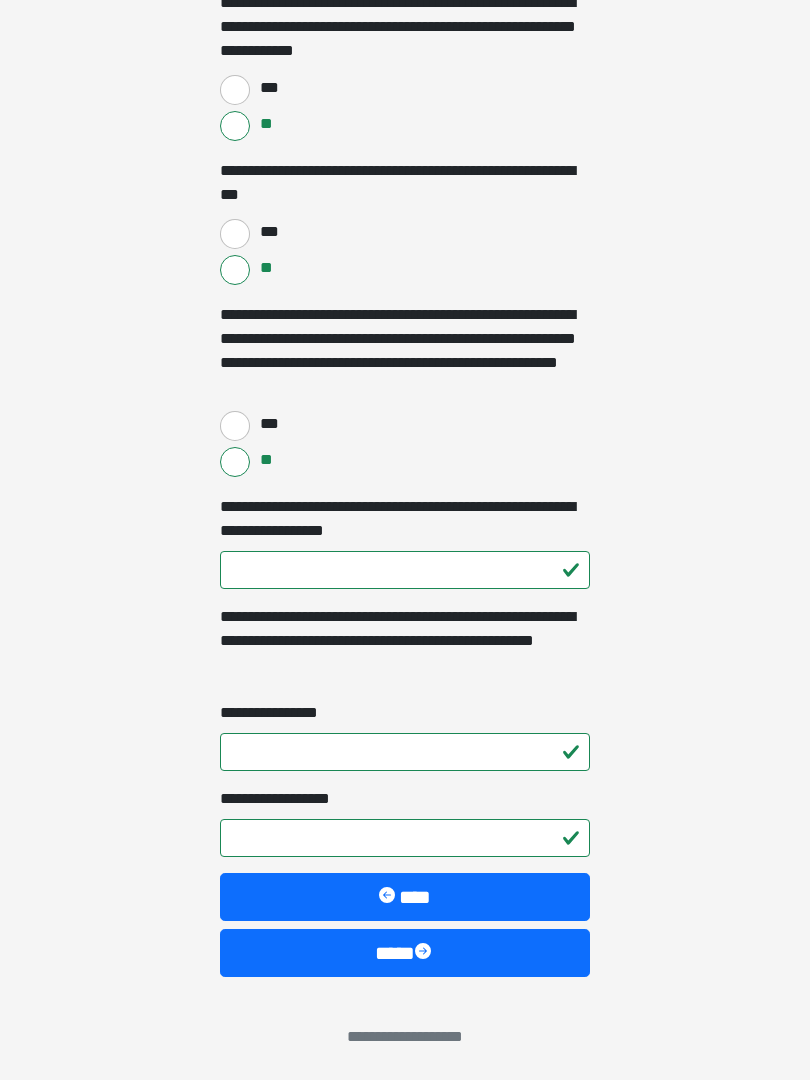 click on "**********" at bounding box center [405, -1879] 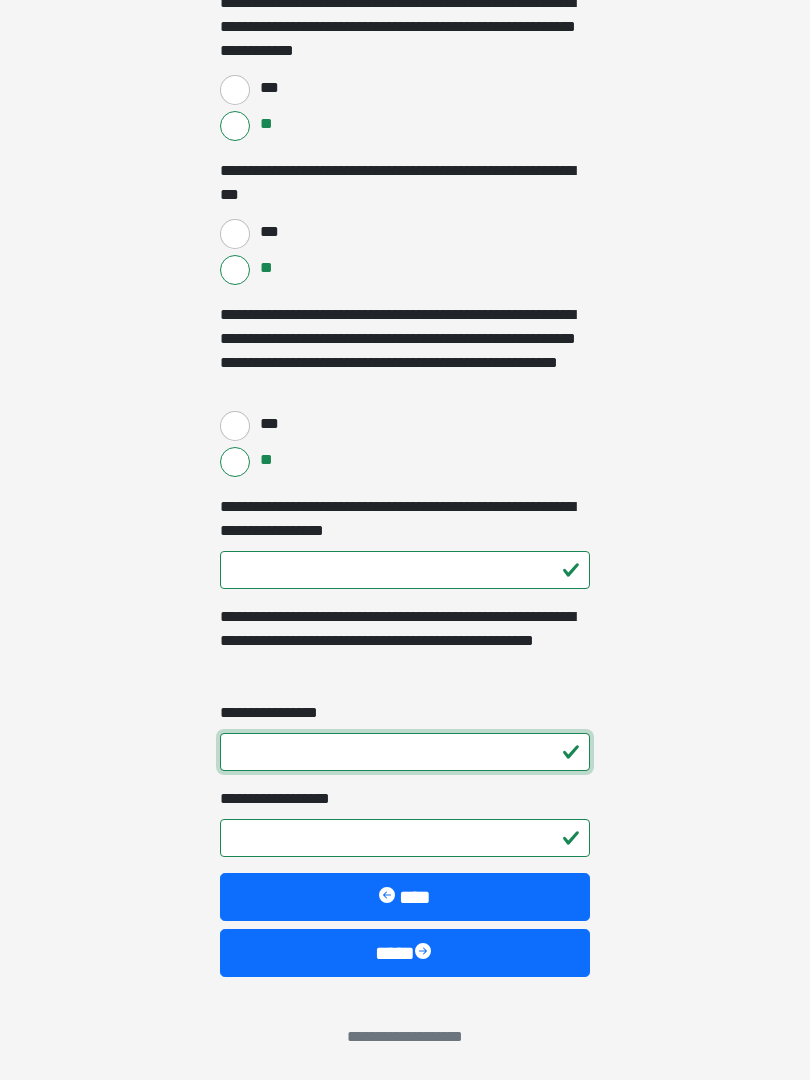 click on "**********" at bounding box center (405, 752) 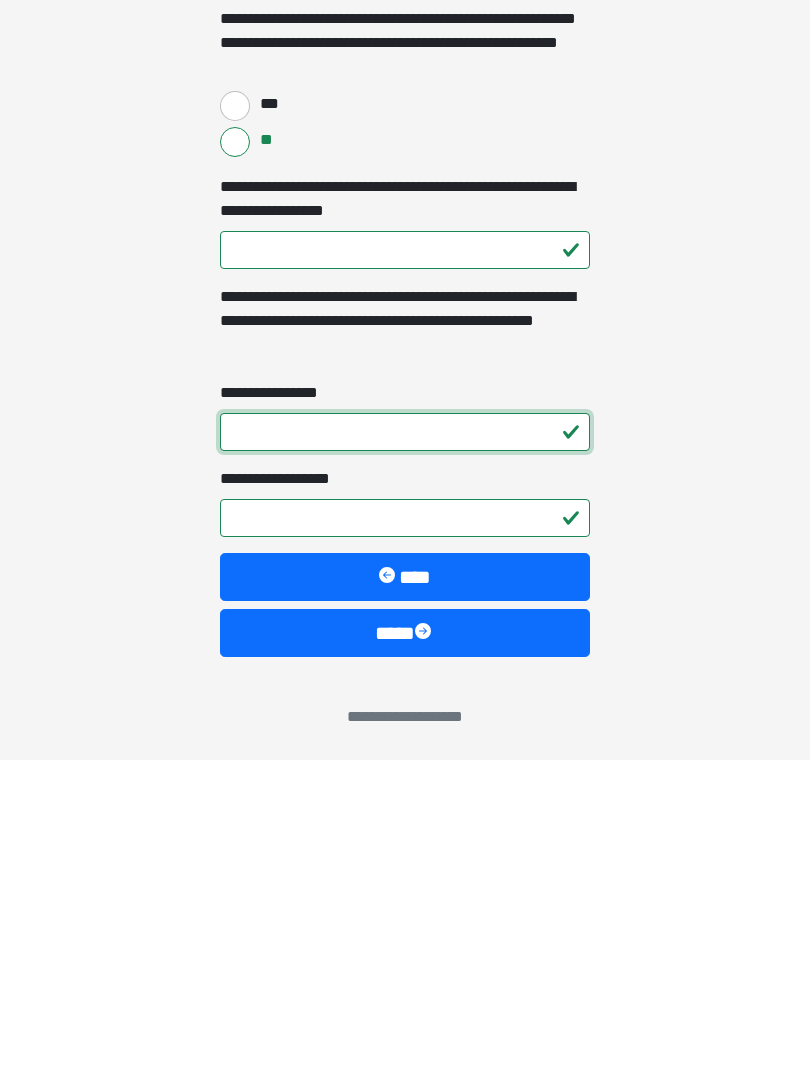 type on "*" 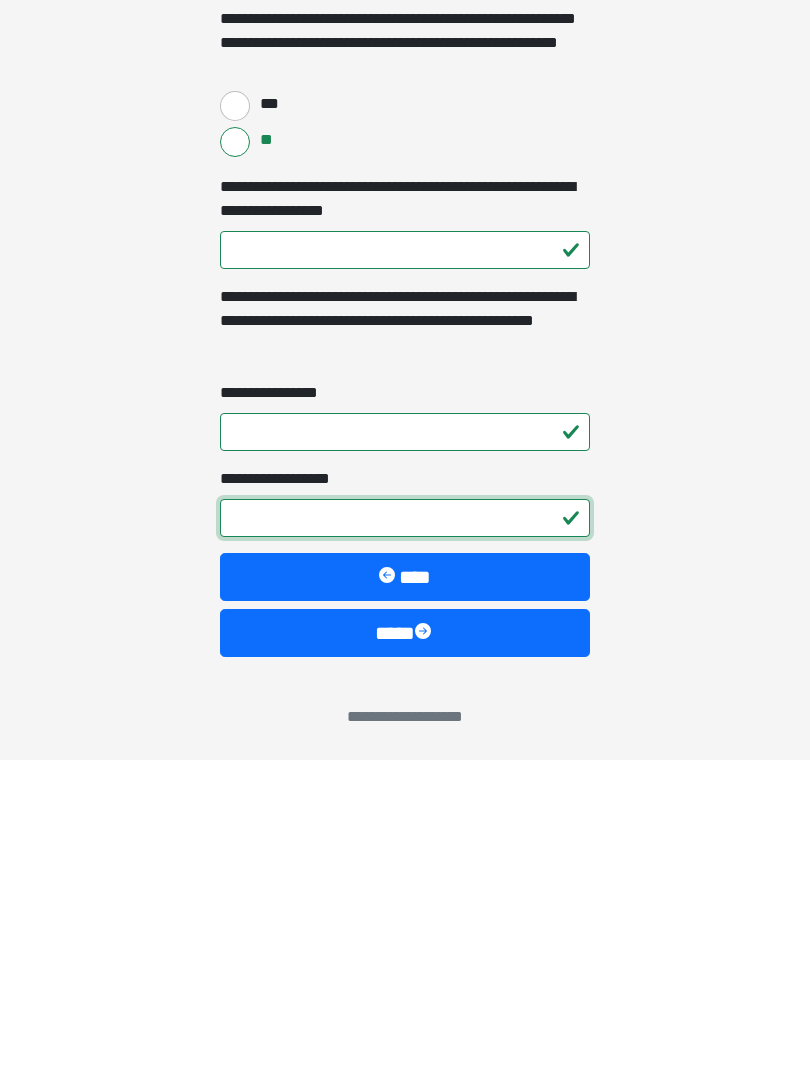 click on "**********" at bounding box center (405, 838) 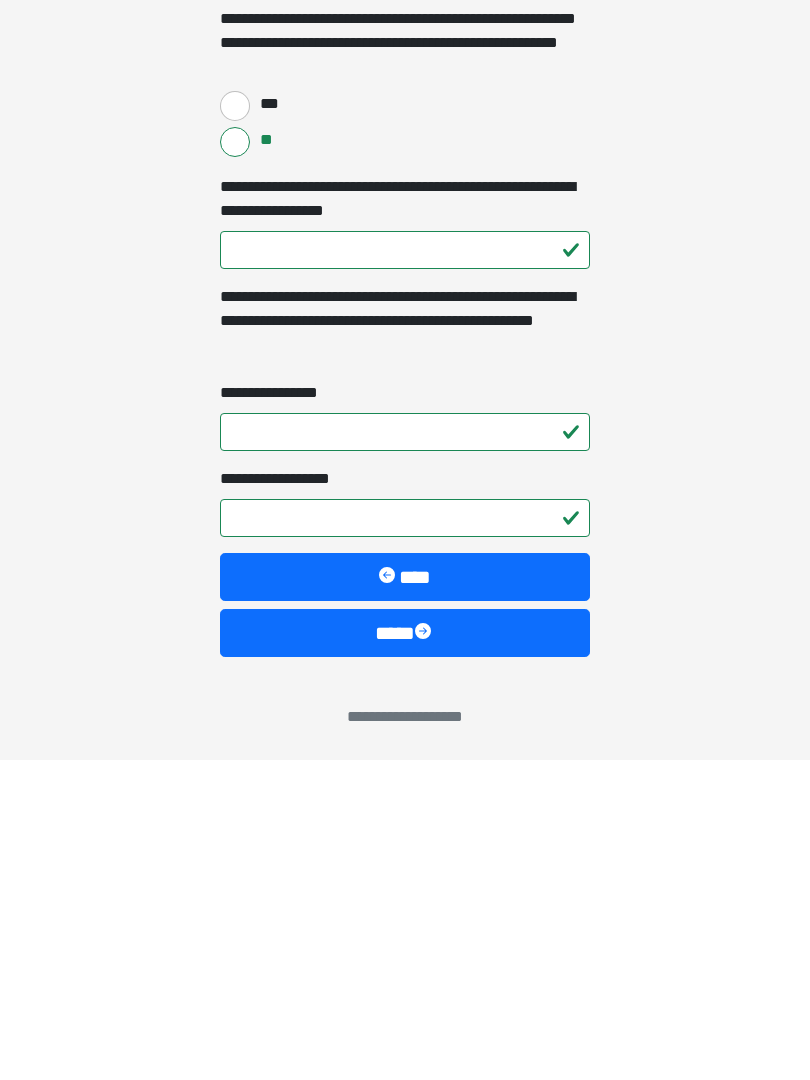 click on "****" at bounding box center [405, 953] 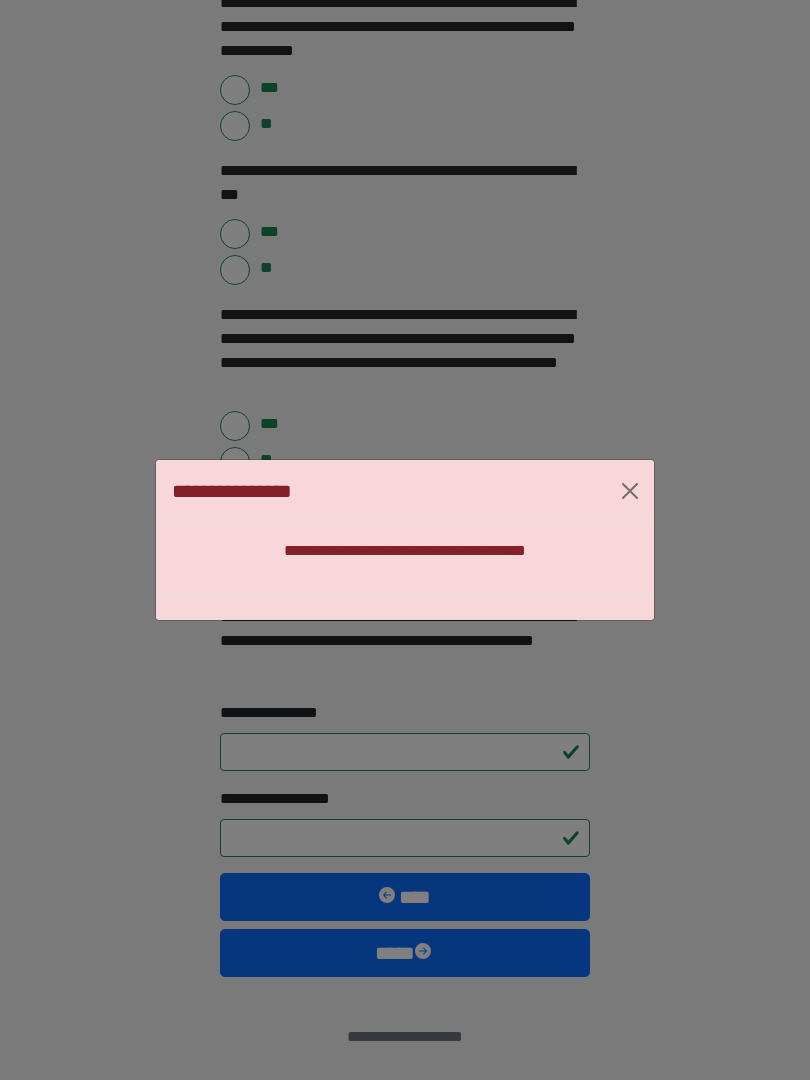 click at bounding box center (630, 491) 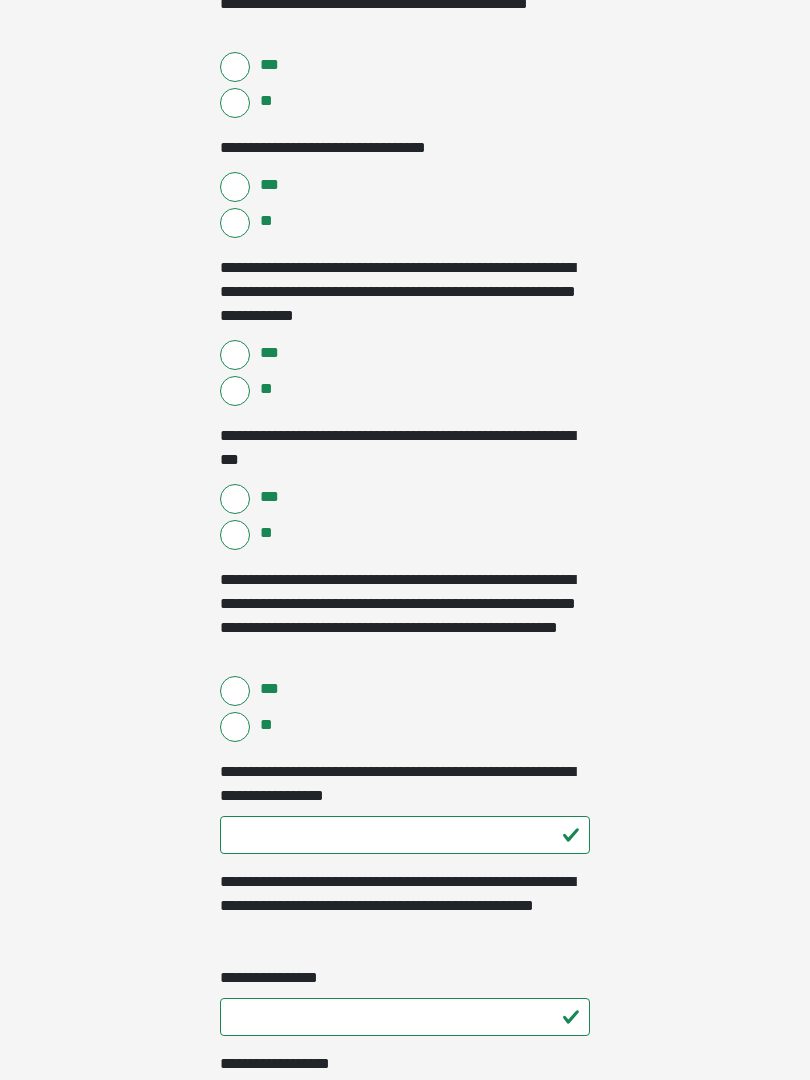 scroll, scrollTop: 2139, scrollLeft: 0, axis: vertical 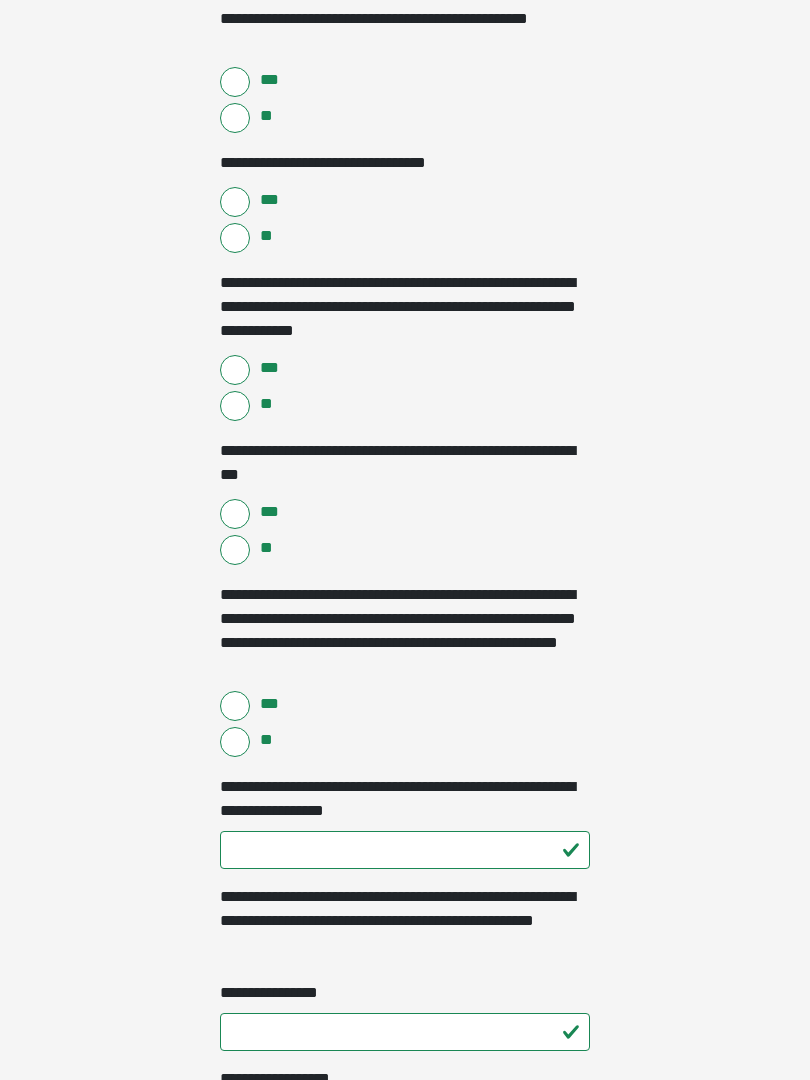 click on "**" at bounding box center [265, 236] 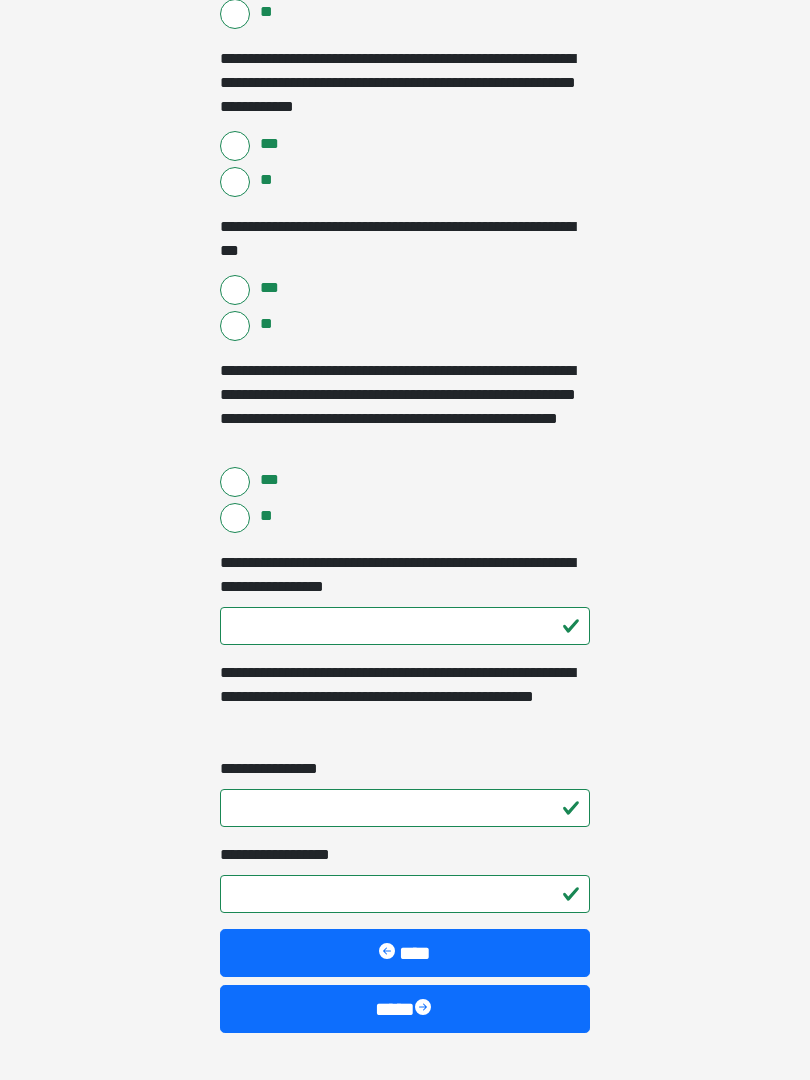 scroll, scrollTop: 2419, scrollLeft: 0, axis: vertical 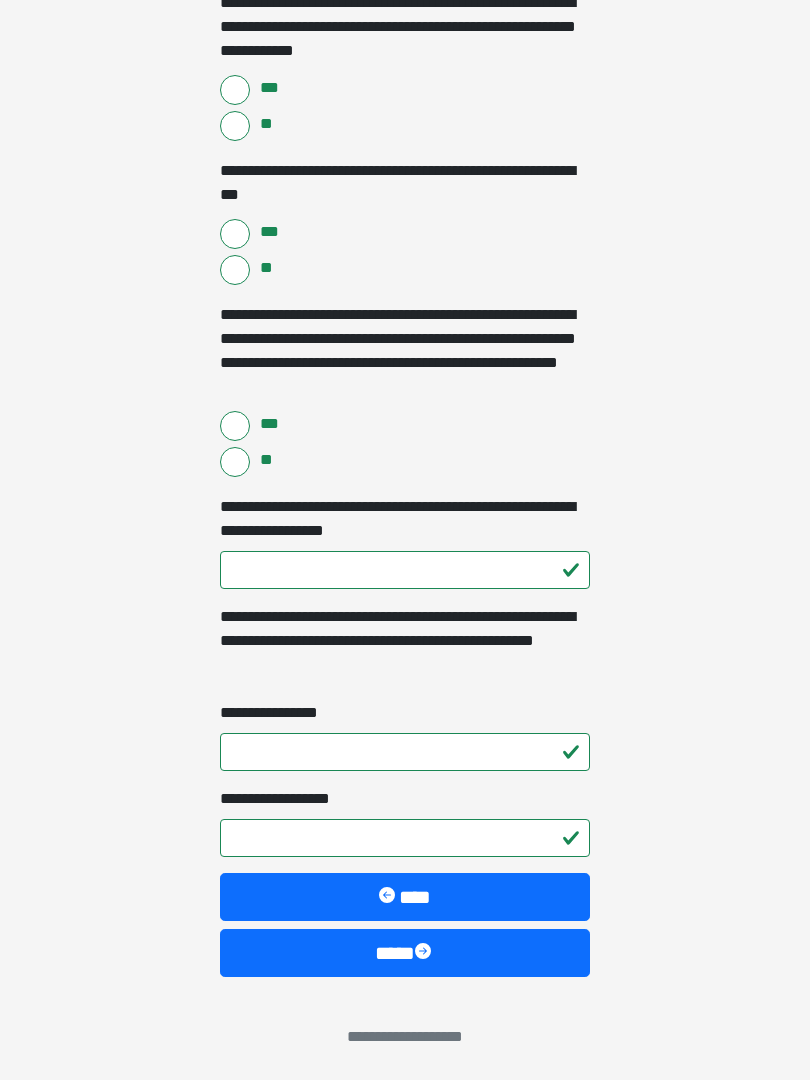 click on "****" at bounding box center [405, 953] 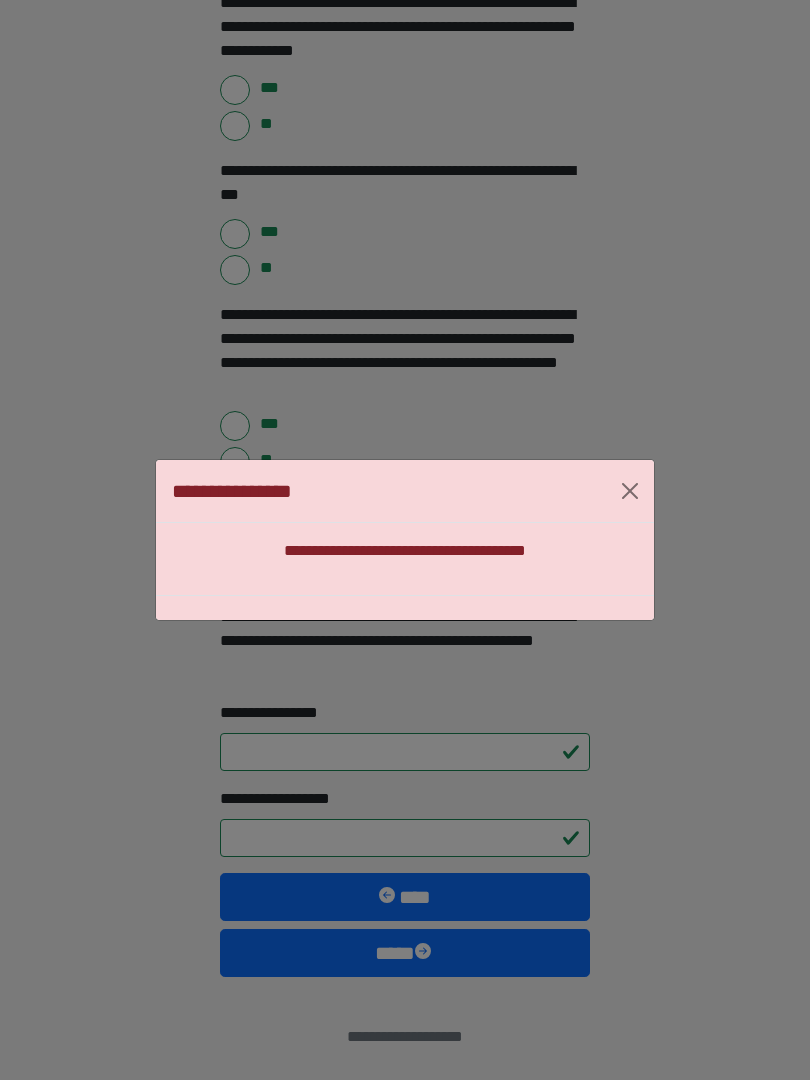 click at bounding box center [630, 491] 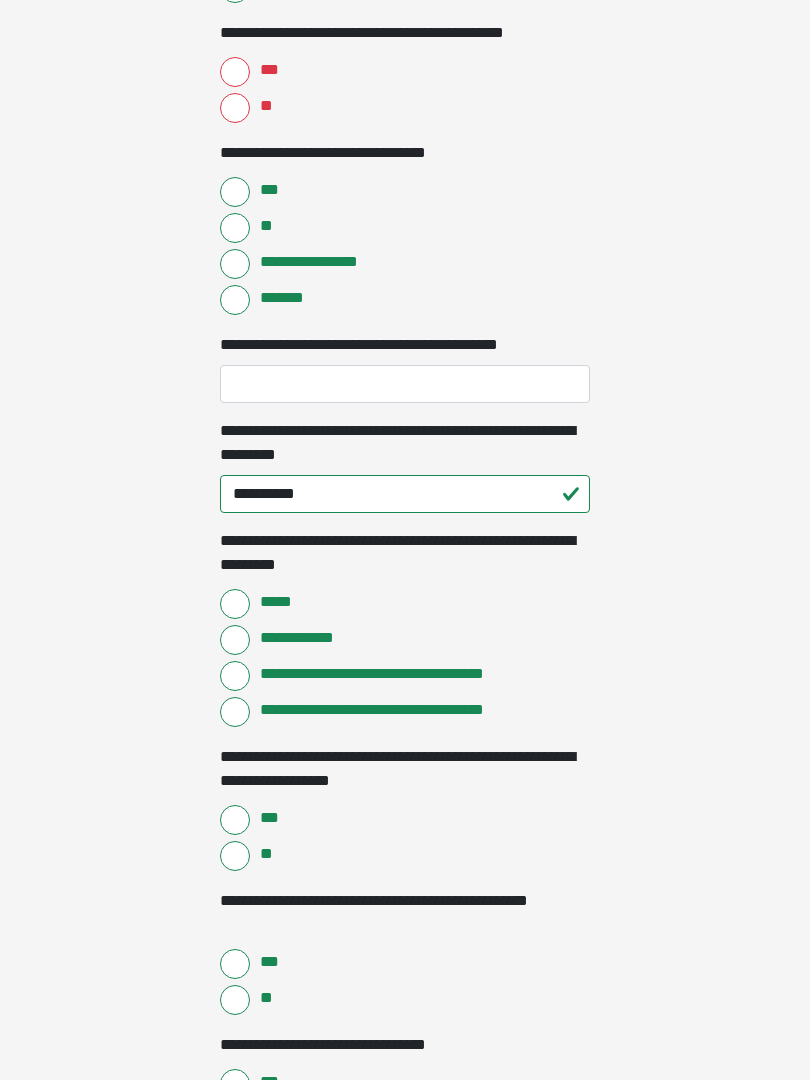 scroll, scrollTop: 1249, scrollLeft: 0, axis: vertical 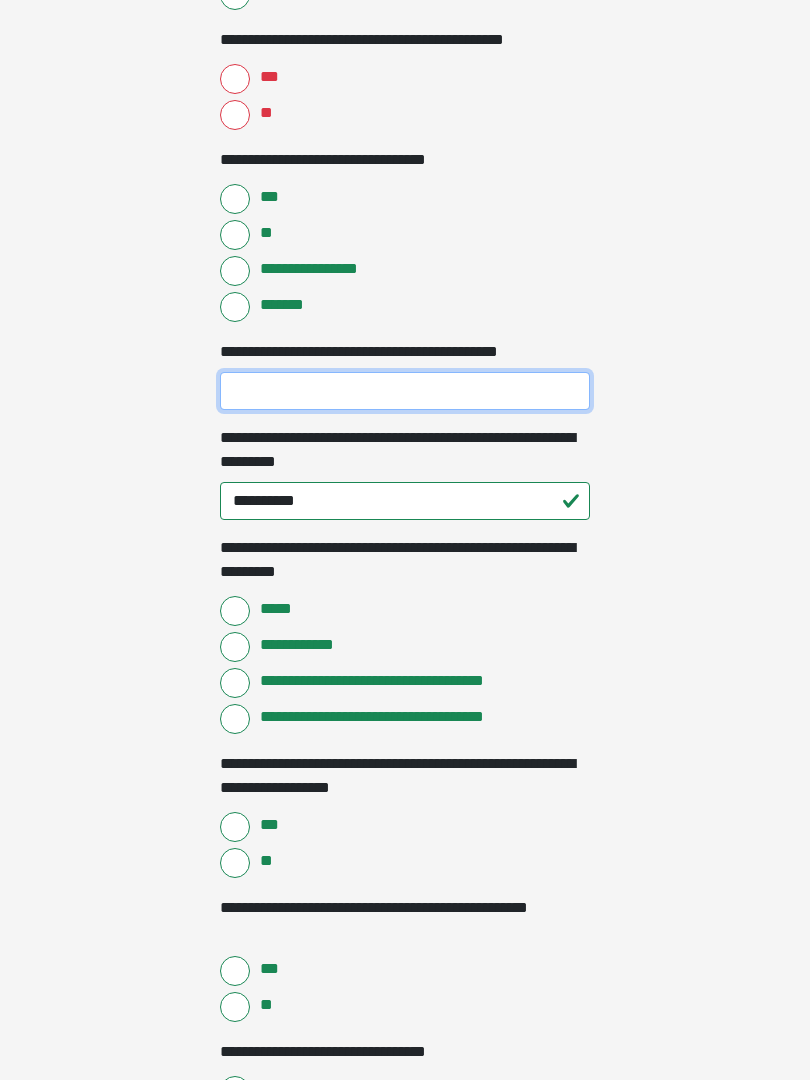 click on "**********" at bounding box center (405, 392) 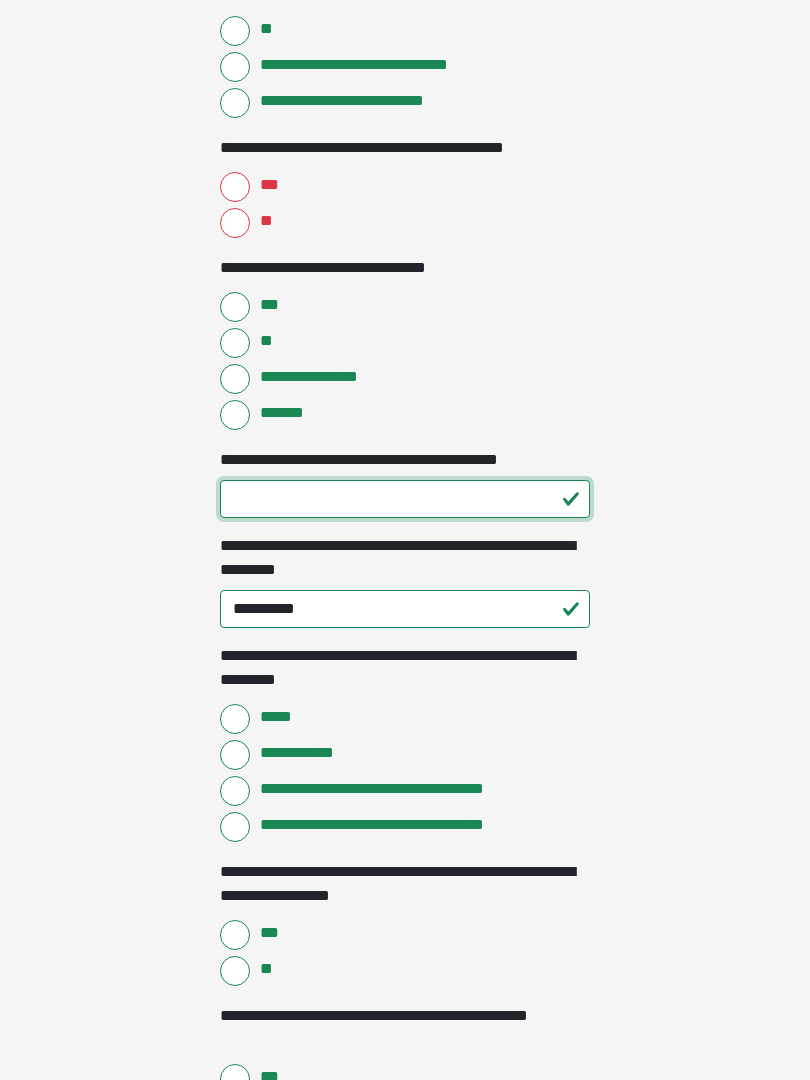 scroll, scrollTop: 1139, scrollLeft: 0, axis: vertical 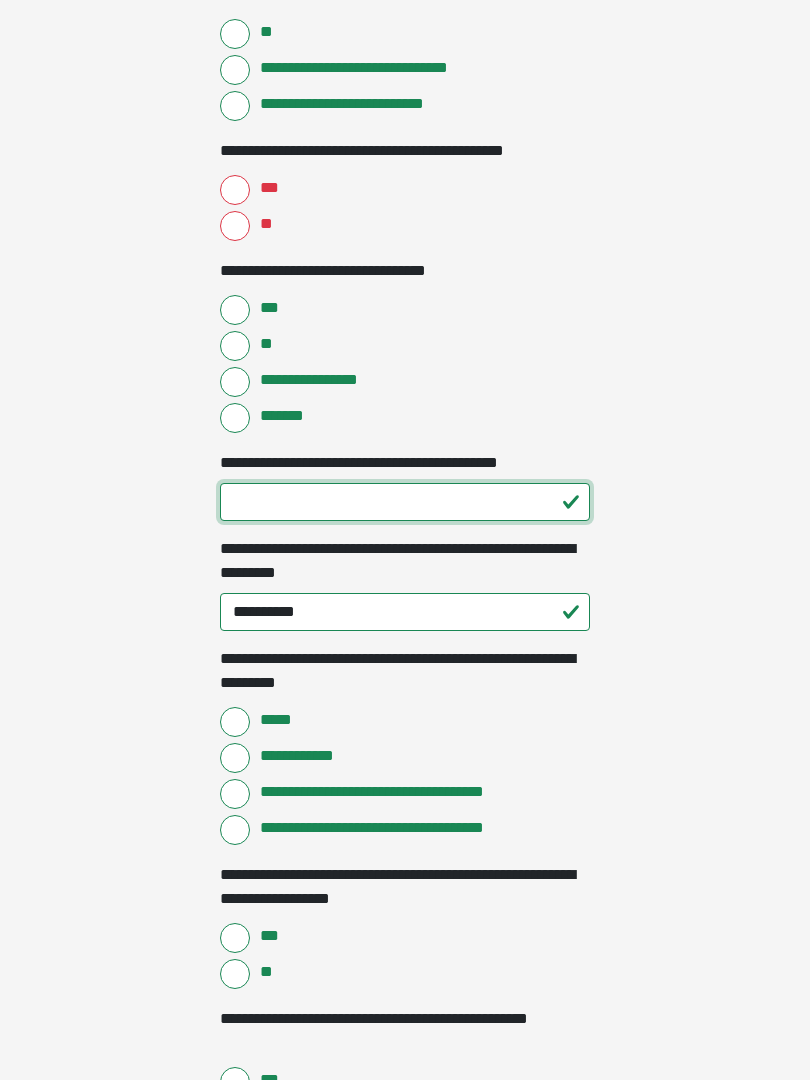 type on "**" 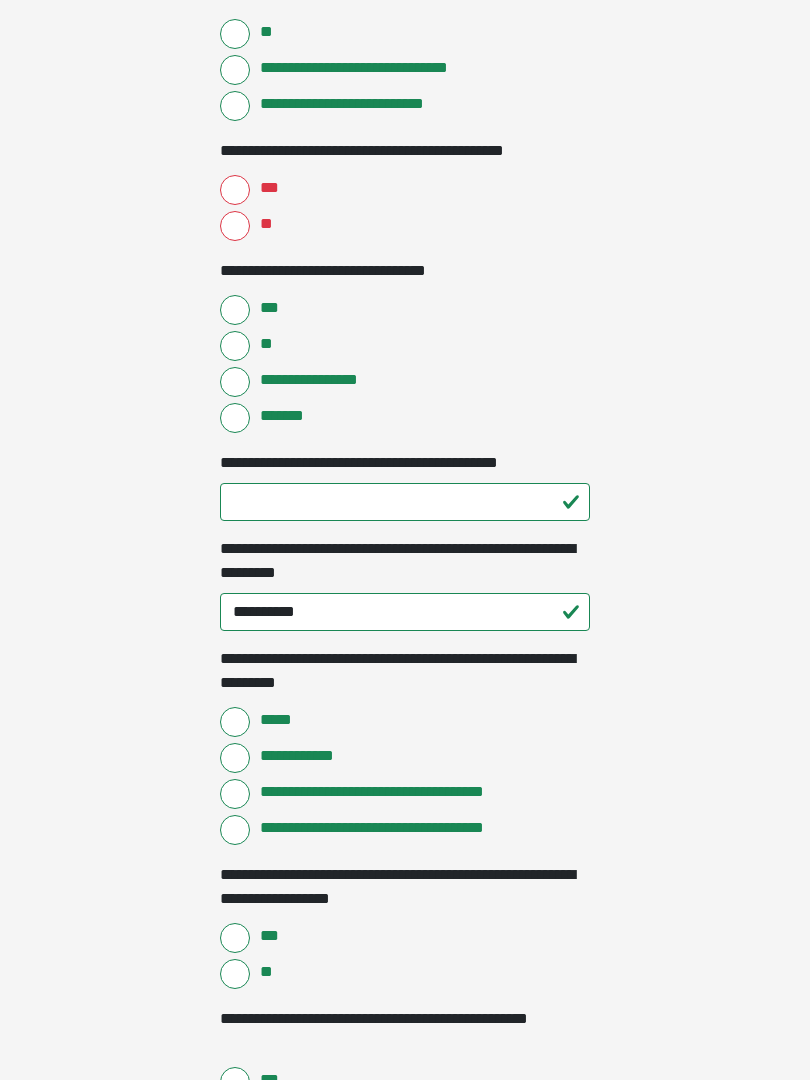 click on "***" at bounding box center [268, 188] 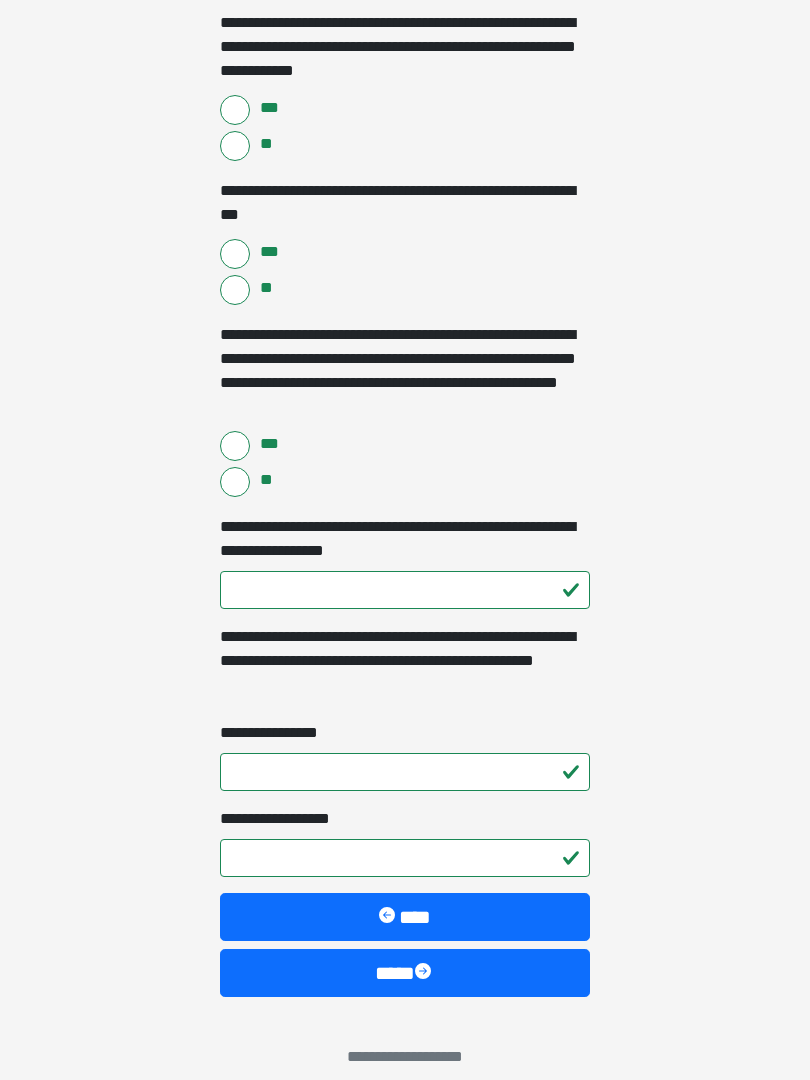 scroll, scrollTop: 2505, scrollLeft: 0, axis: vertical 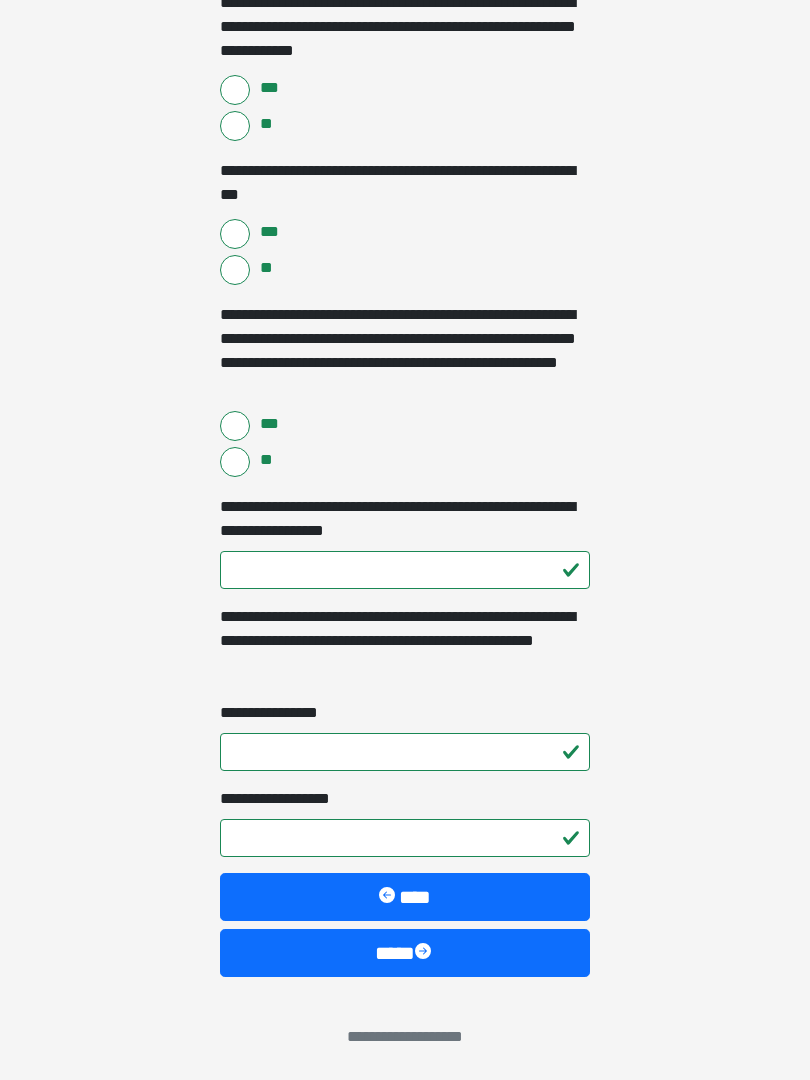 click on "****" at bounding box center (405, 953) 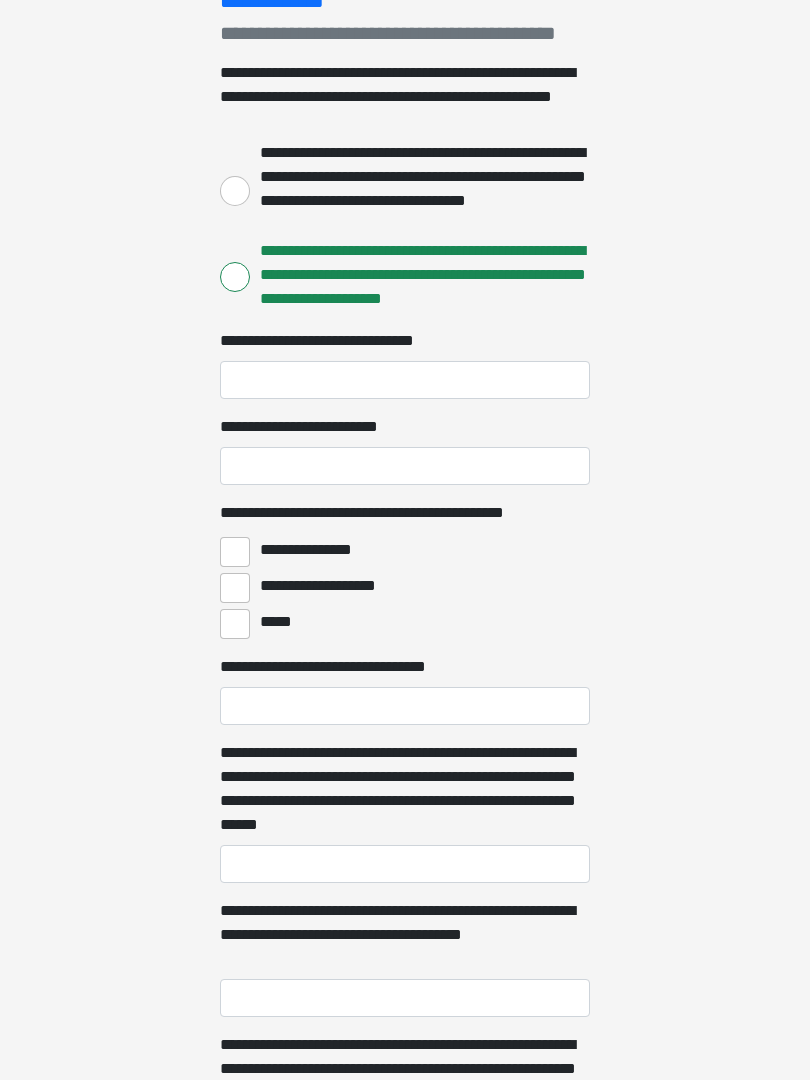 scroll, scrollTop: 293, scrollLeft: 0, axis: vertical 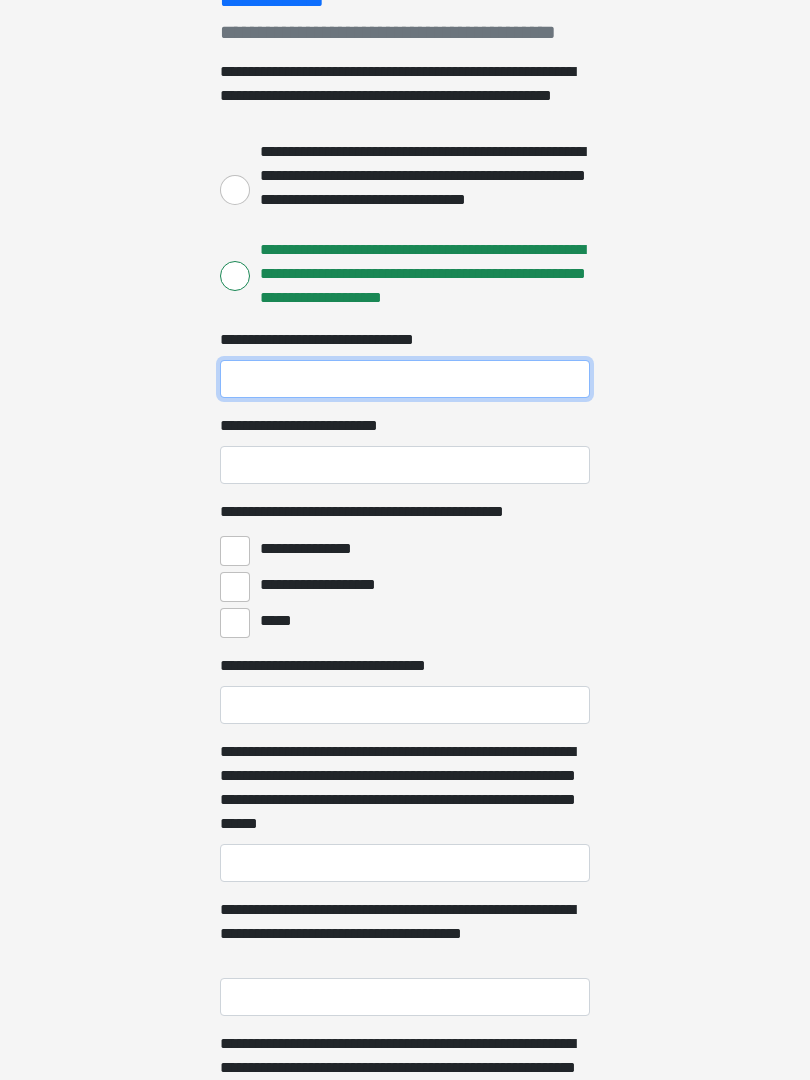 click on "**********" at bounding box center [405, 380] 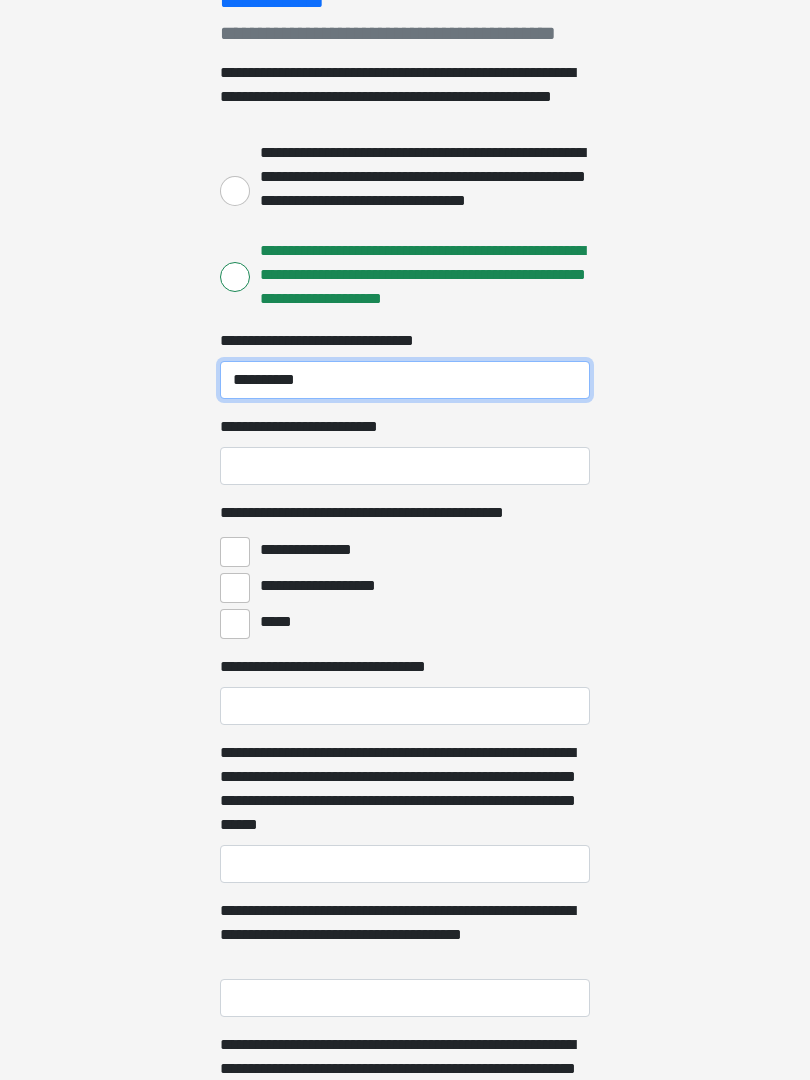 type on "**********" 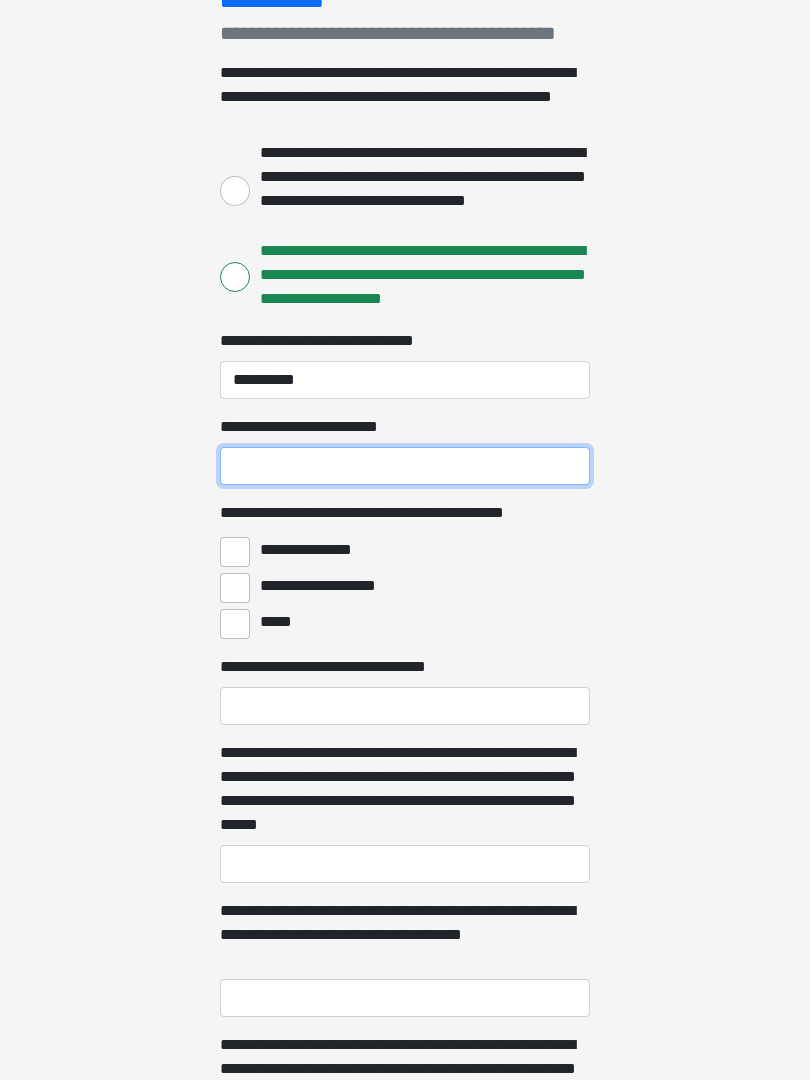 click on "**********" at bounding box center (405, 466) 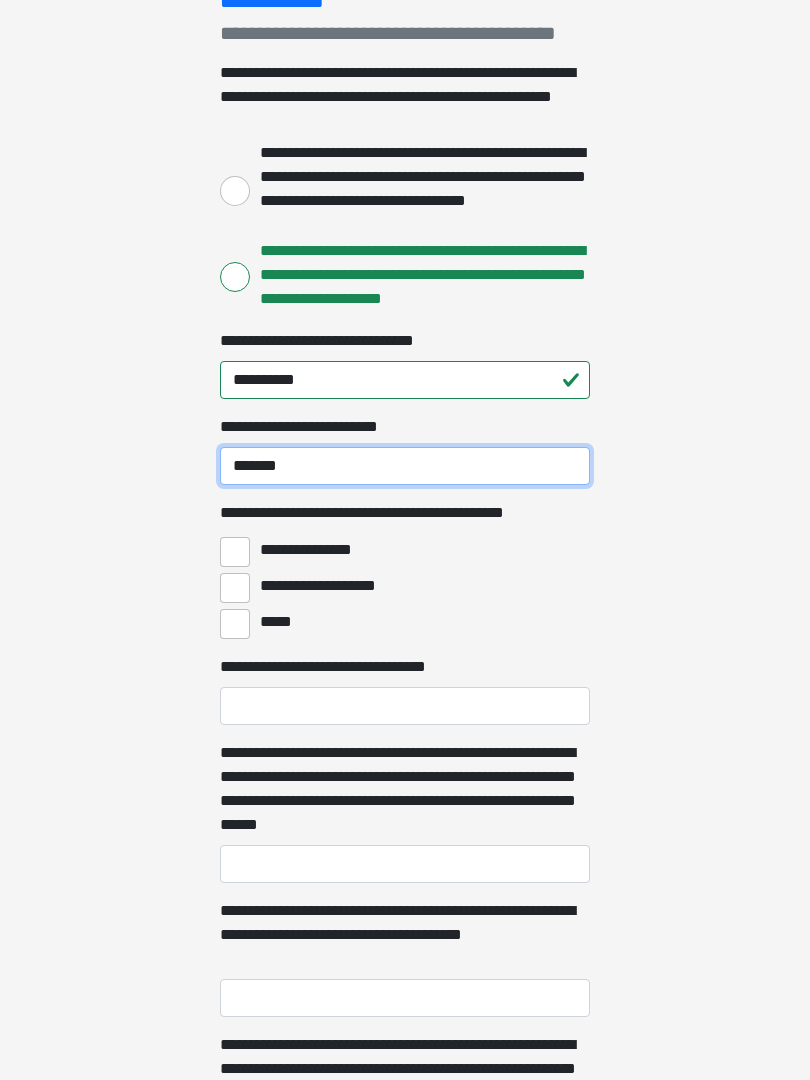type on "*******" 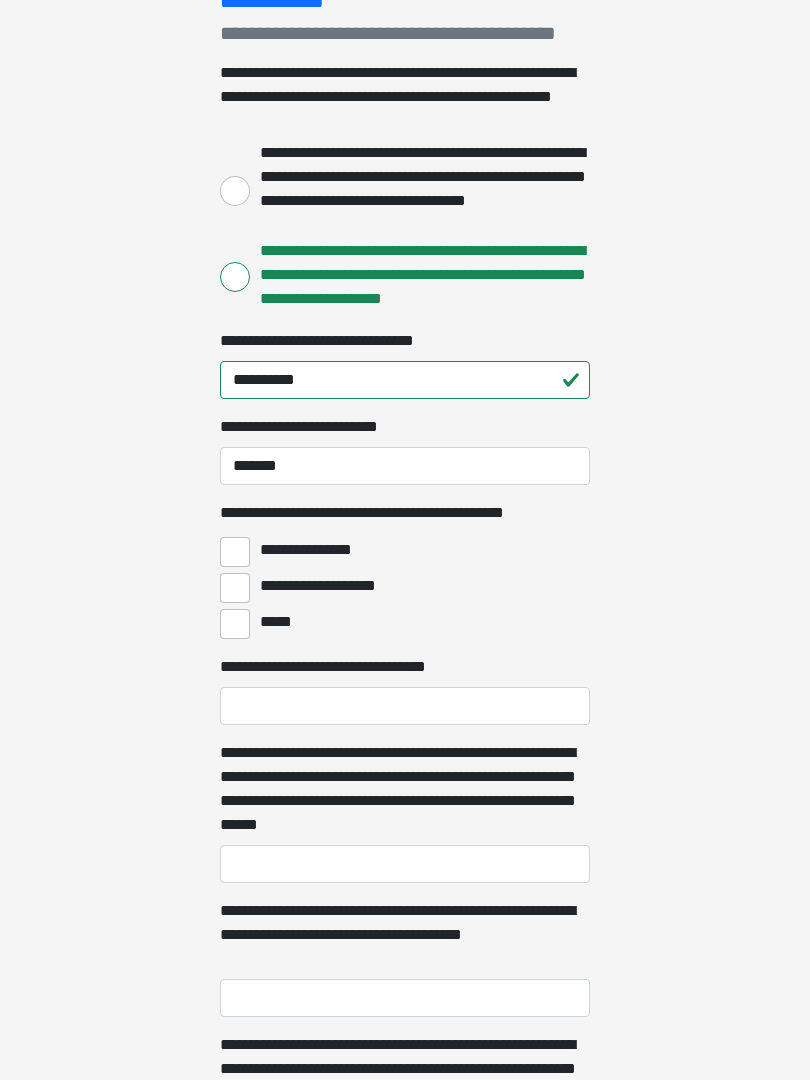 click on "**********" at bounding box center (315, 550) 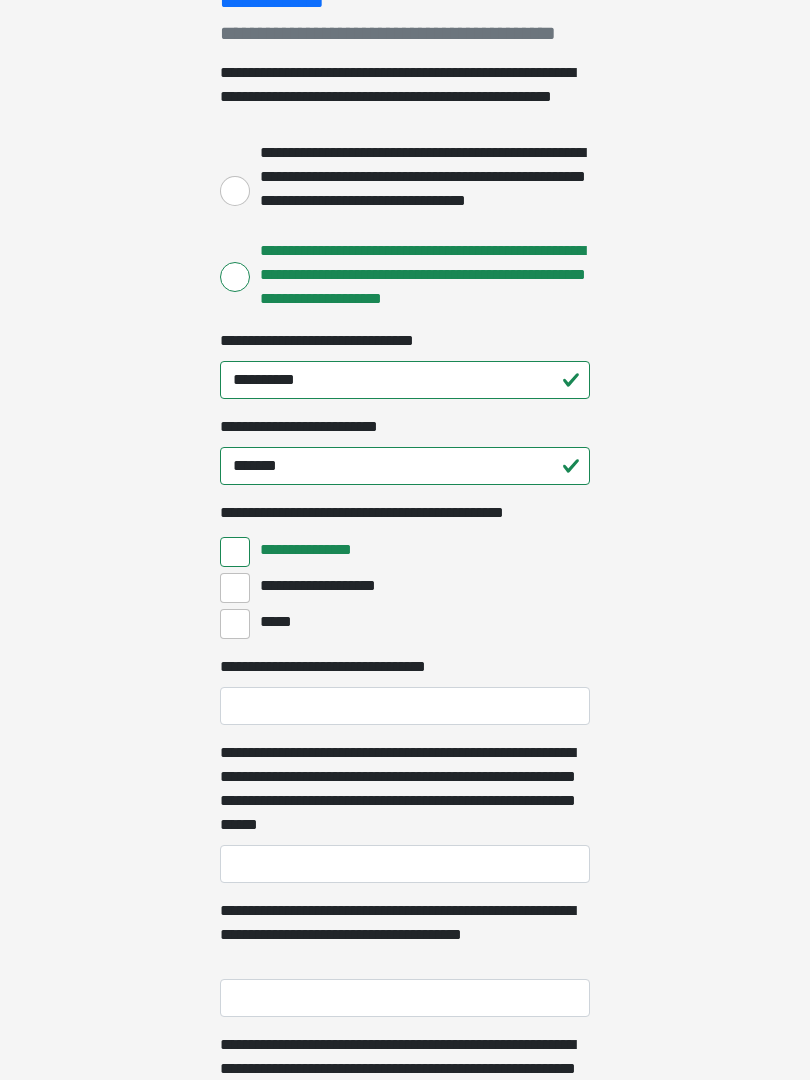 scroll, scrollTop: 294, scrollLeft: 0, axis: vertical 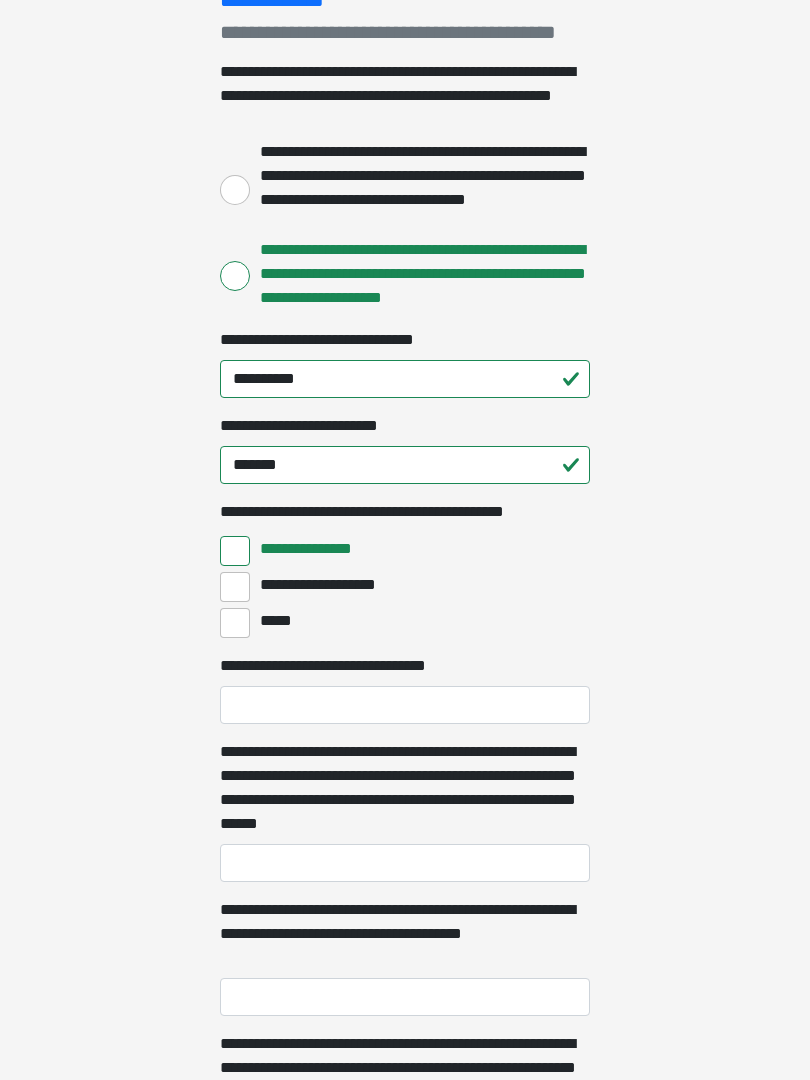 click on "**********" at bounding box center (320, 585) 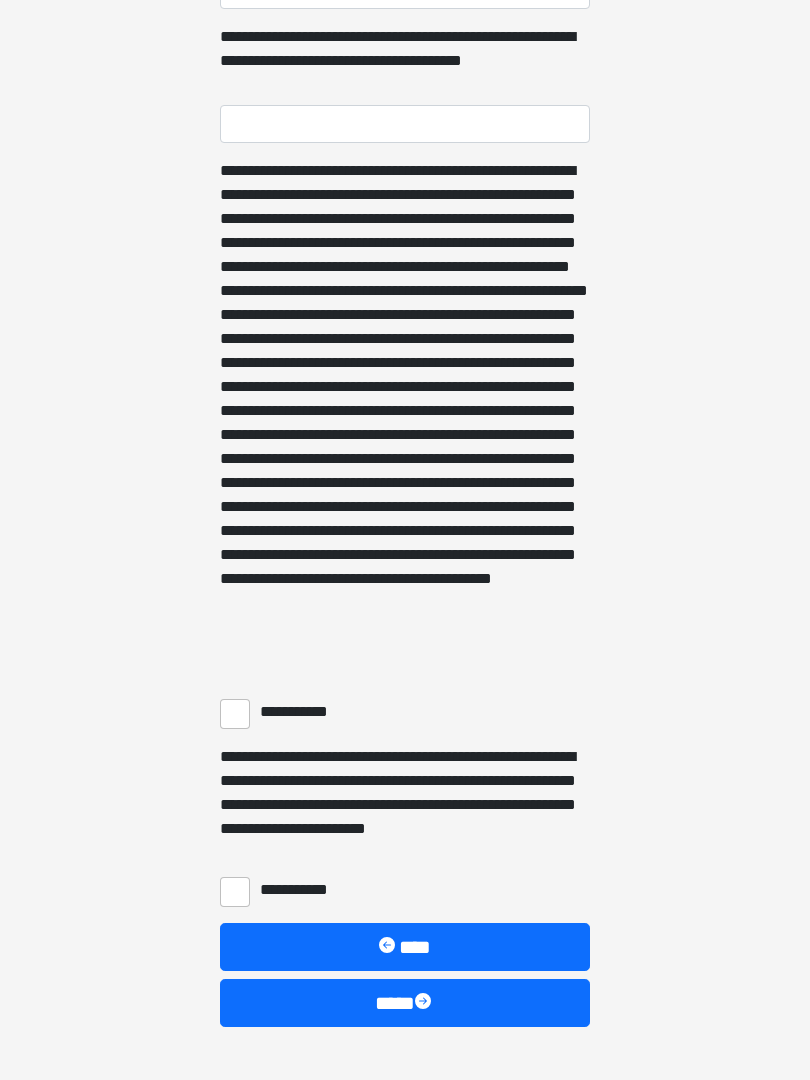 scroll, scrollTop: 1217, scrollLeft: 0, axis: vertical 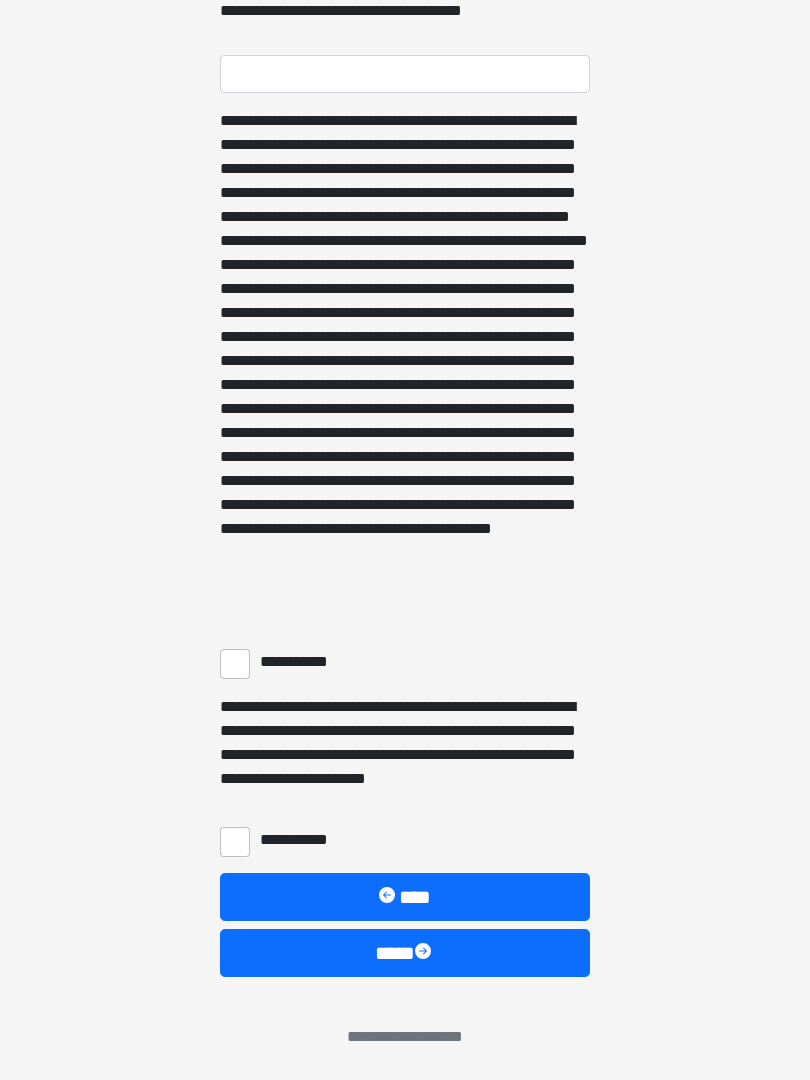 click on "**********" at bounding box center [235, 664] 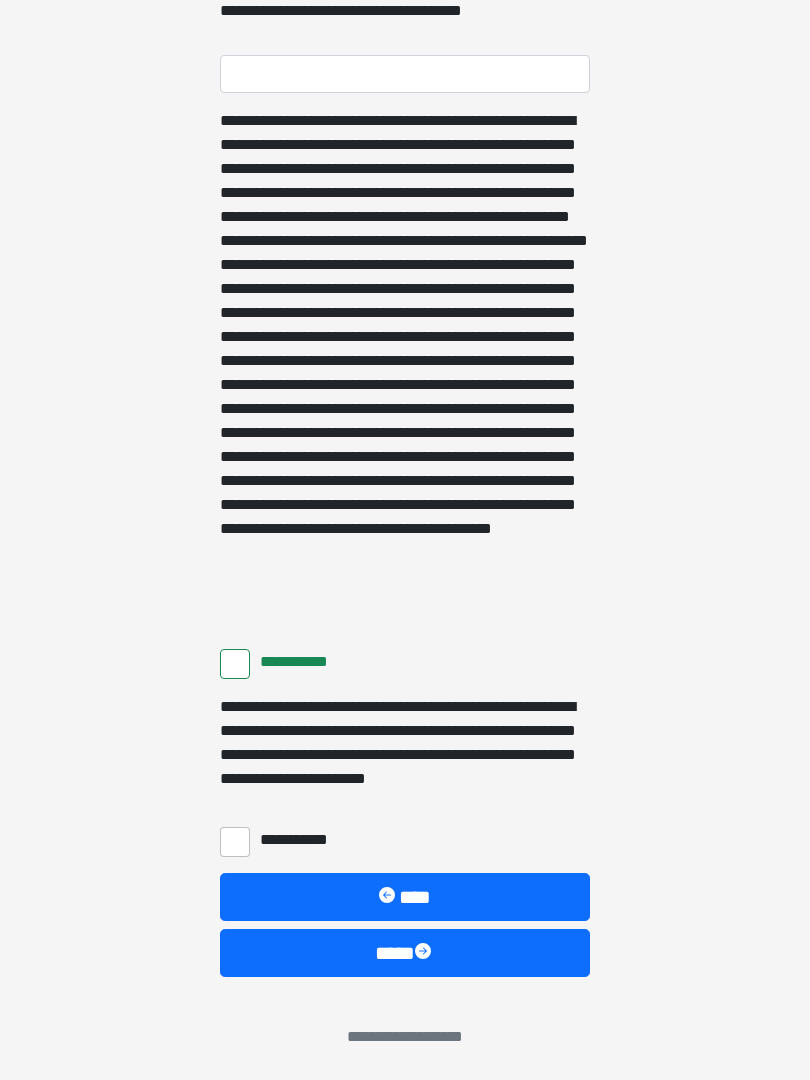 click on "**********" at bounding box center (235, 842) 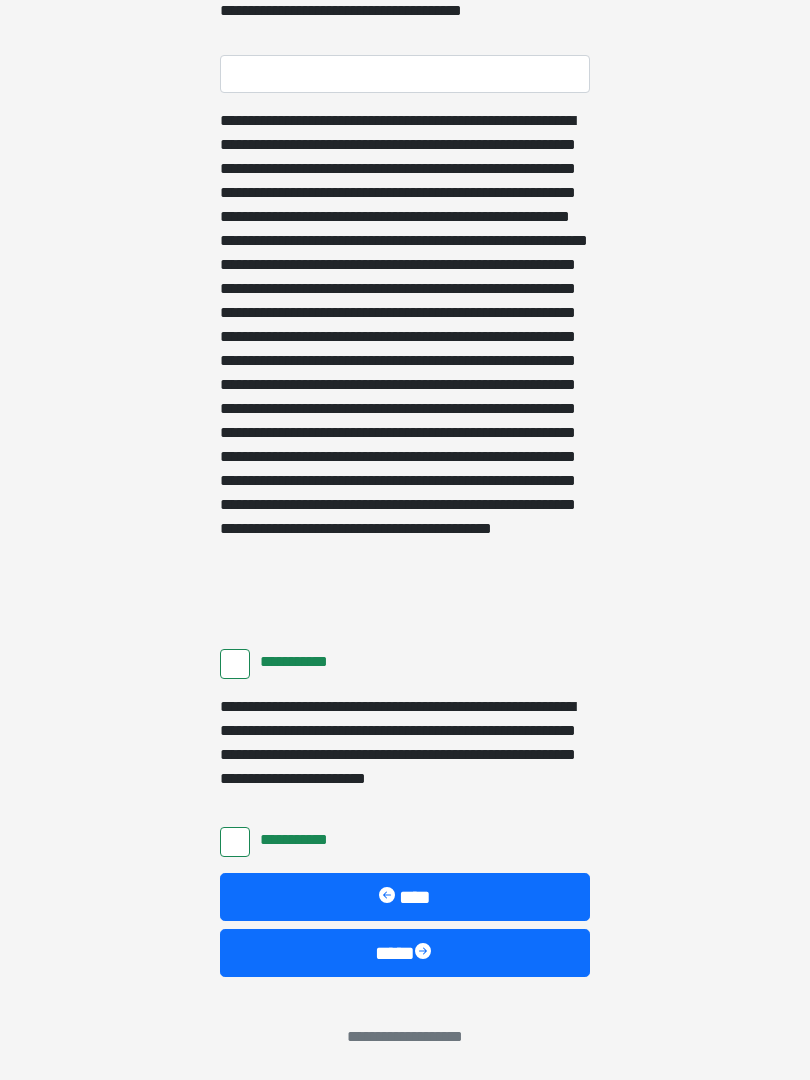 click on "****" at bounding box center (405, 953) 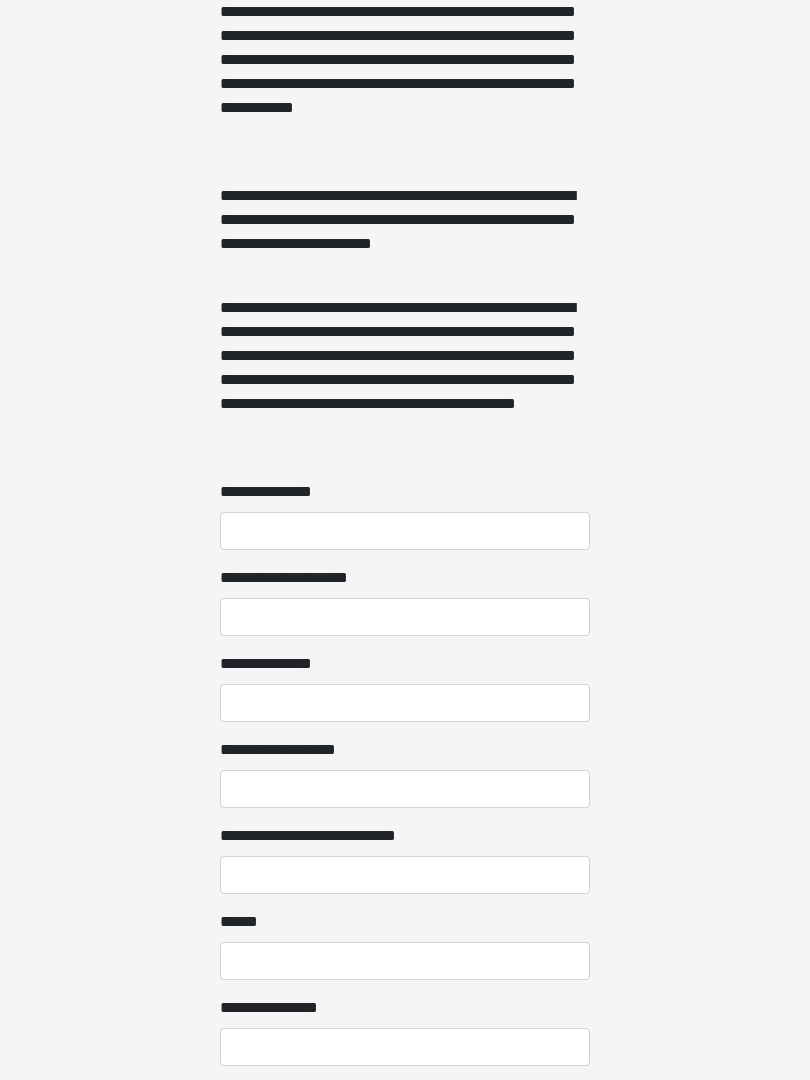 scroll, scrollTop: 1382, scrollLeft: 0, axis: vertical 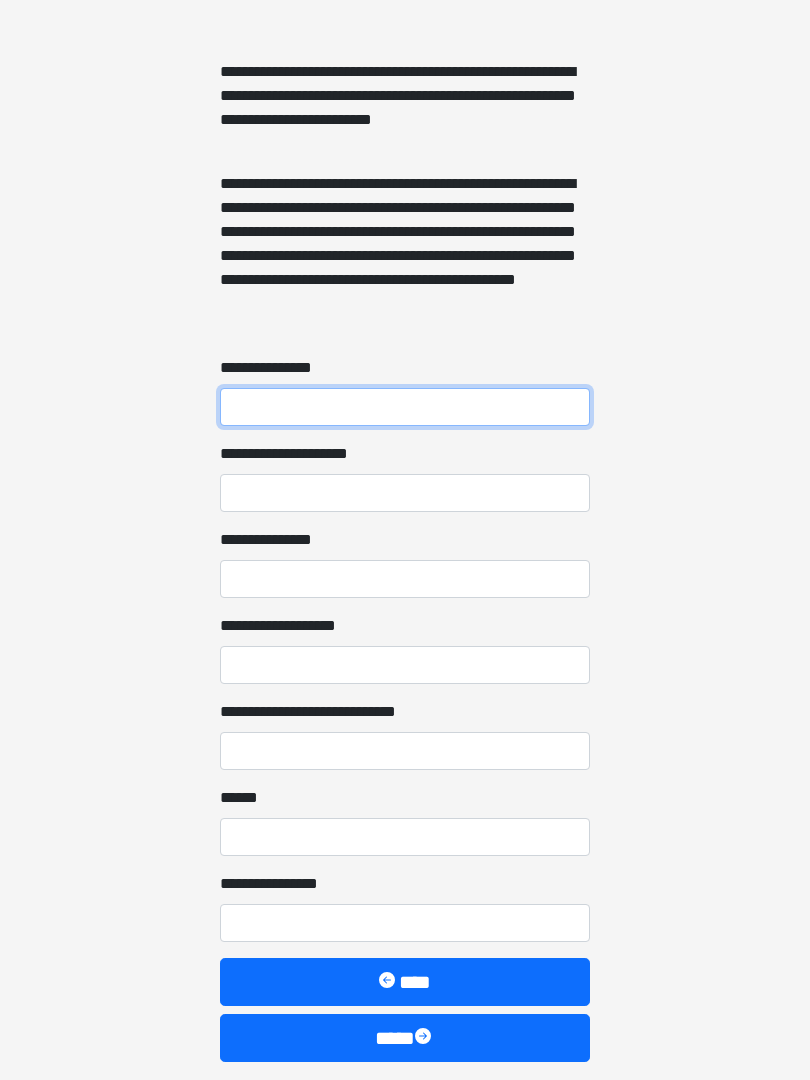 click on "**********" at bounding box center [405, 407] 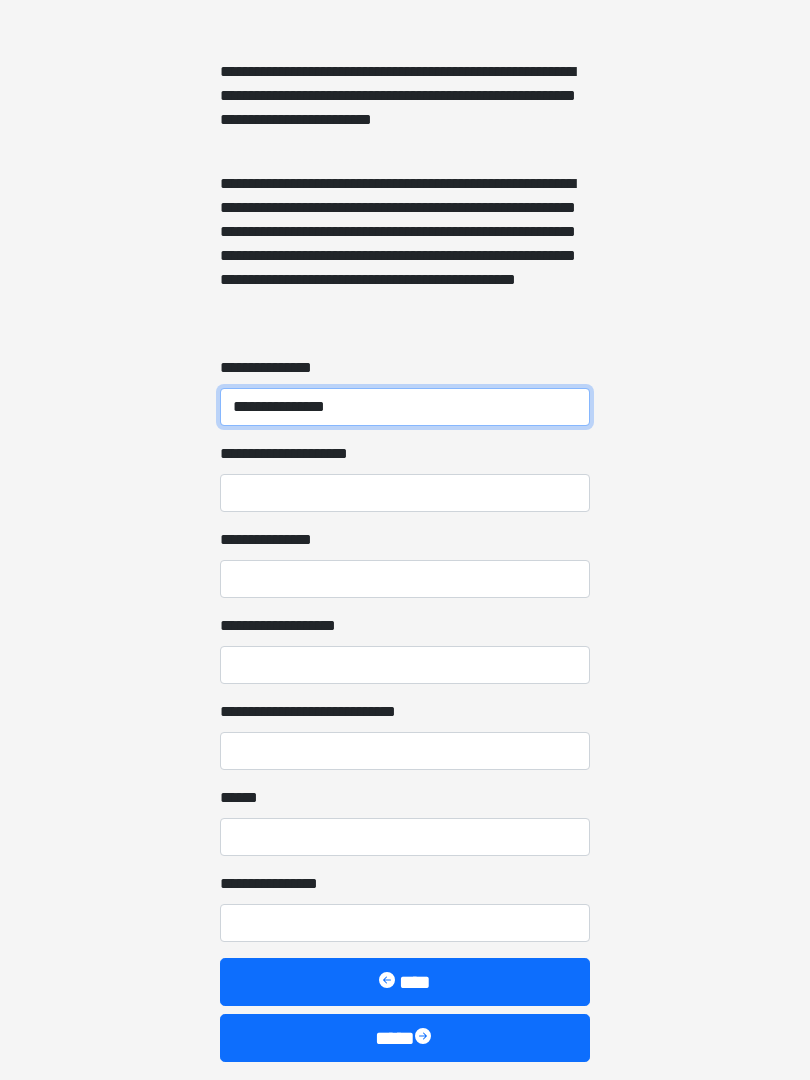 type on "**********" 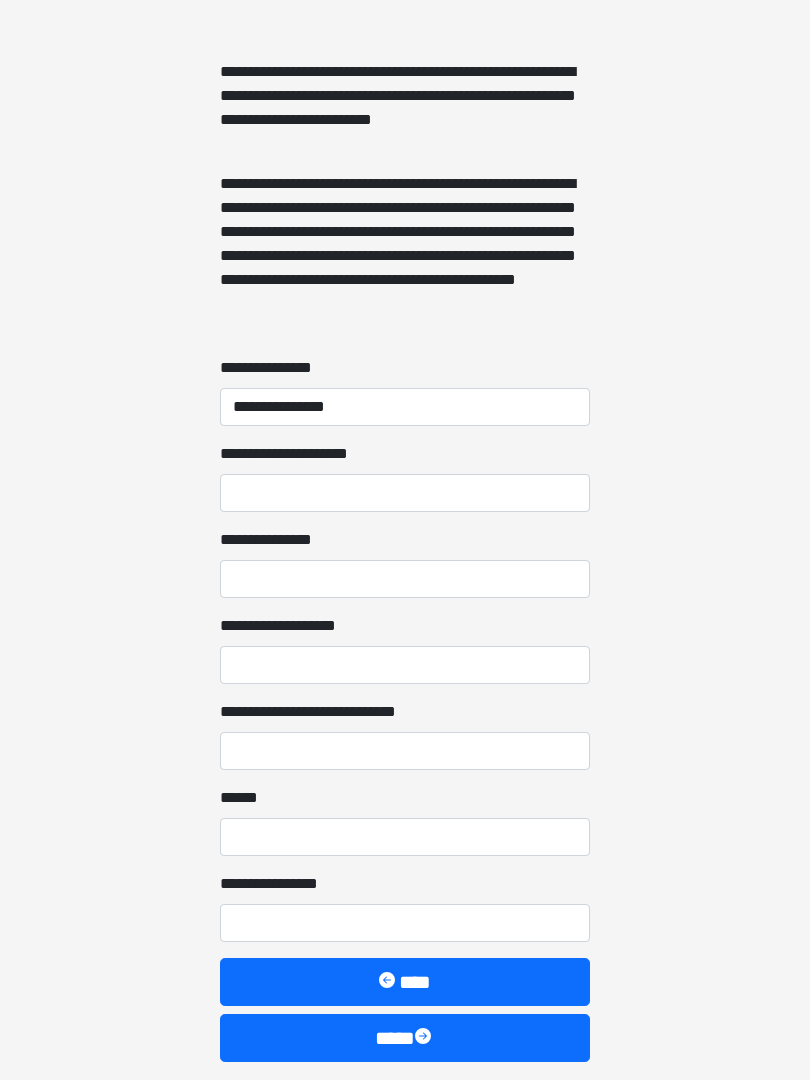 click on "**********" at bounding box center [405, 579] 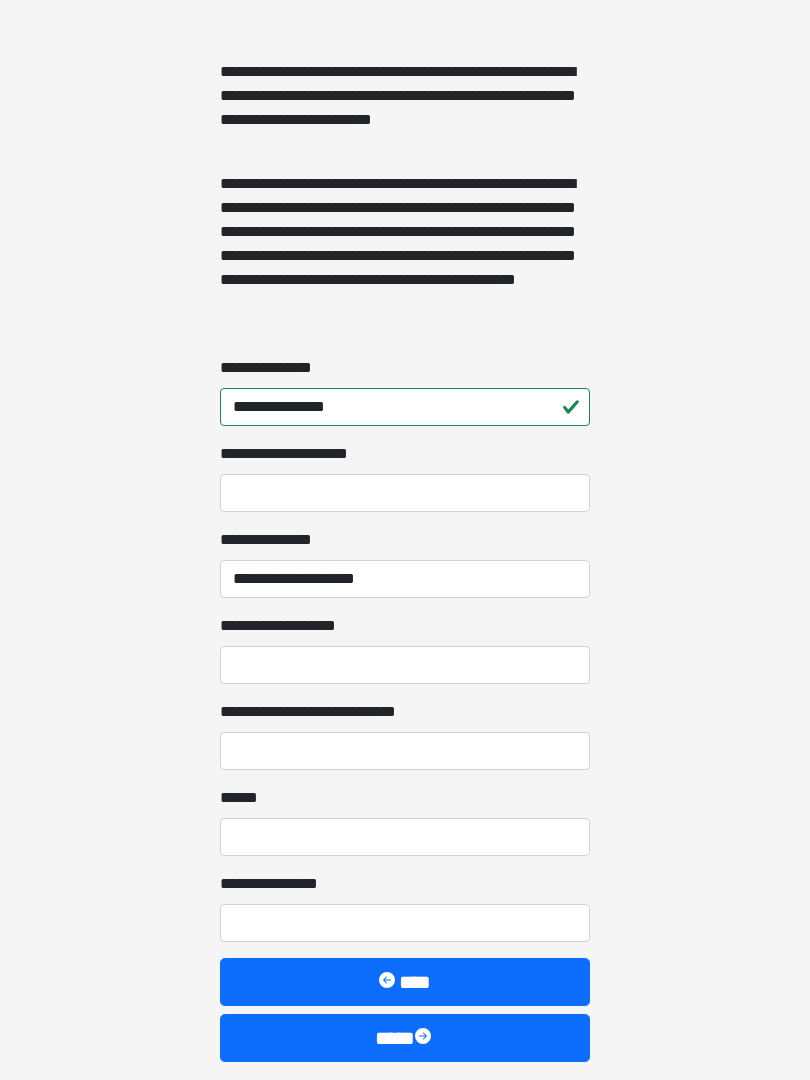 click on "**********" at bounding box center (405, 665) 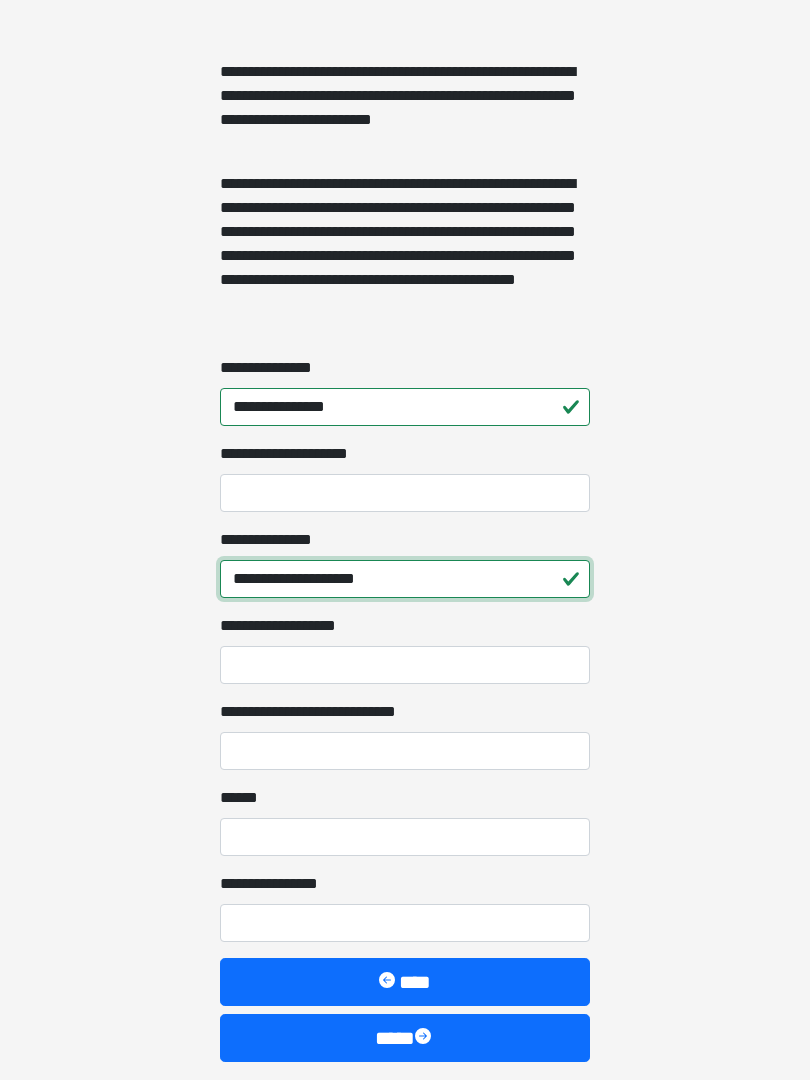 click on "**********" at bounding box center (405, 579) 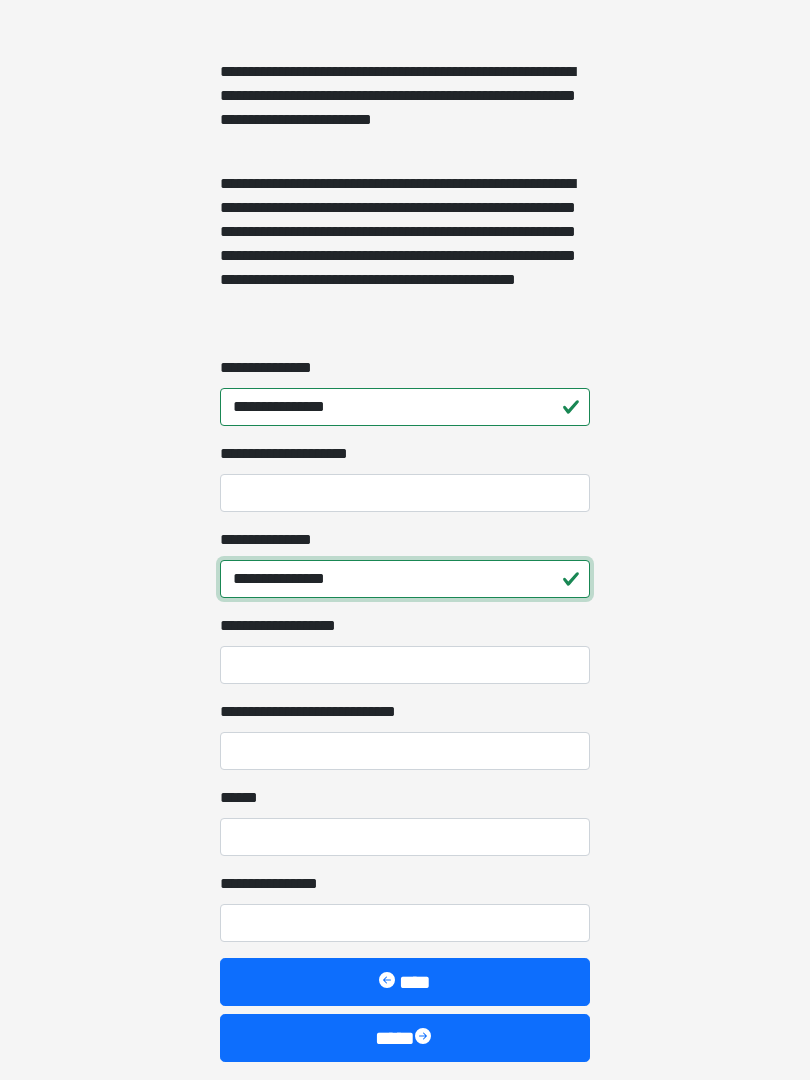 type on "**********" 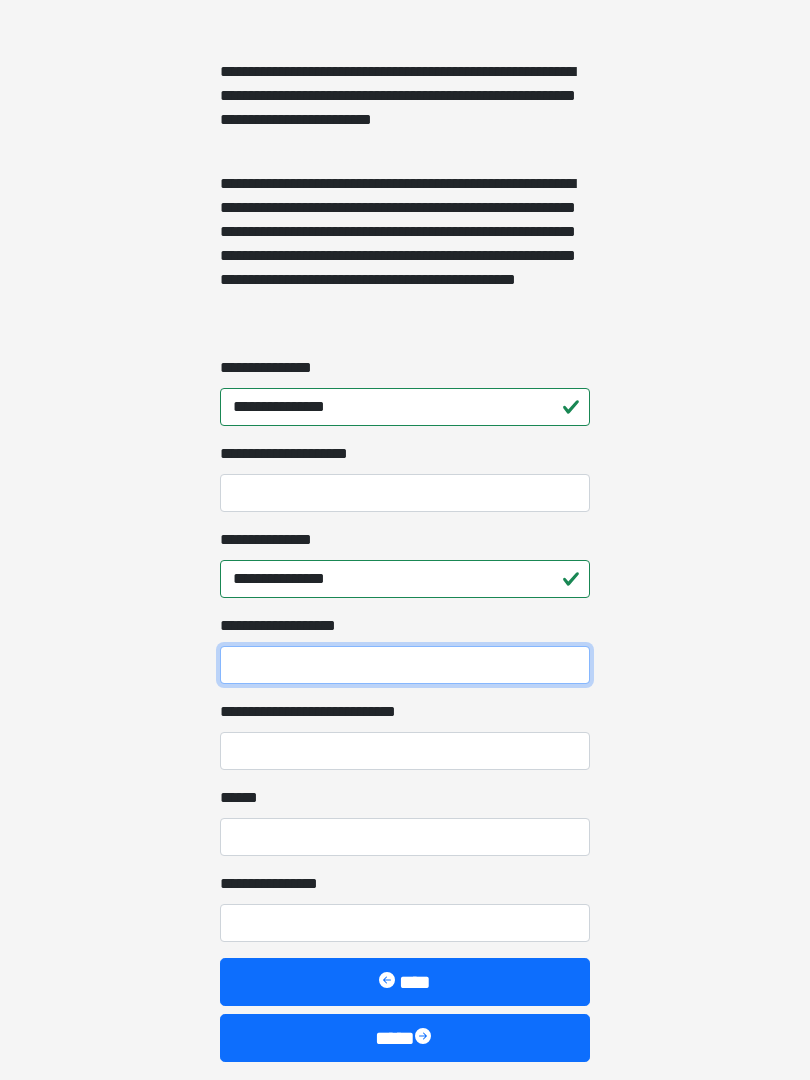 click on "**********" at bounding box center (405, 665) 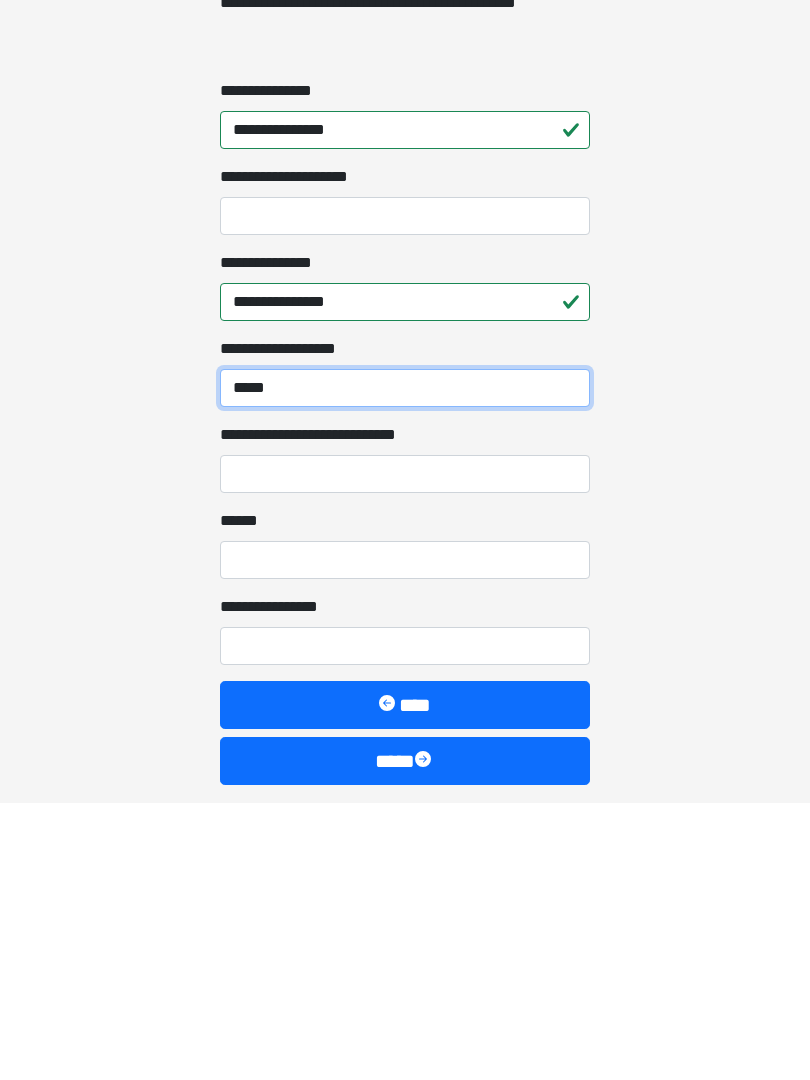 type on "*****" 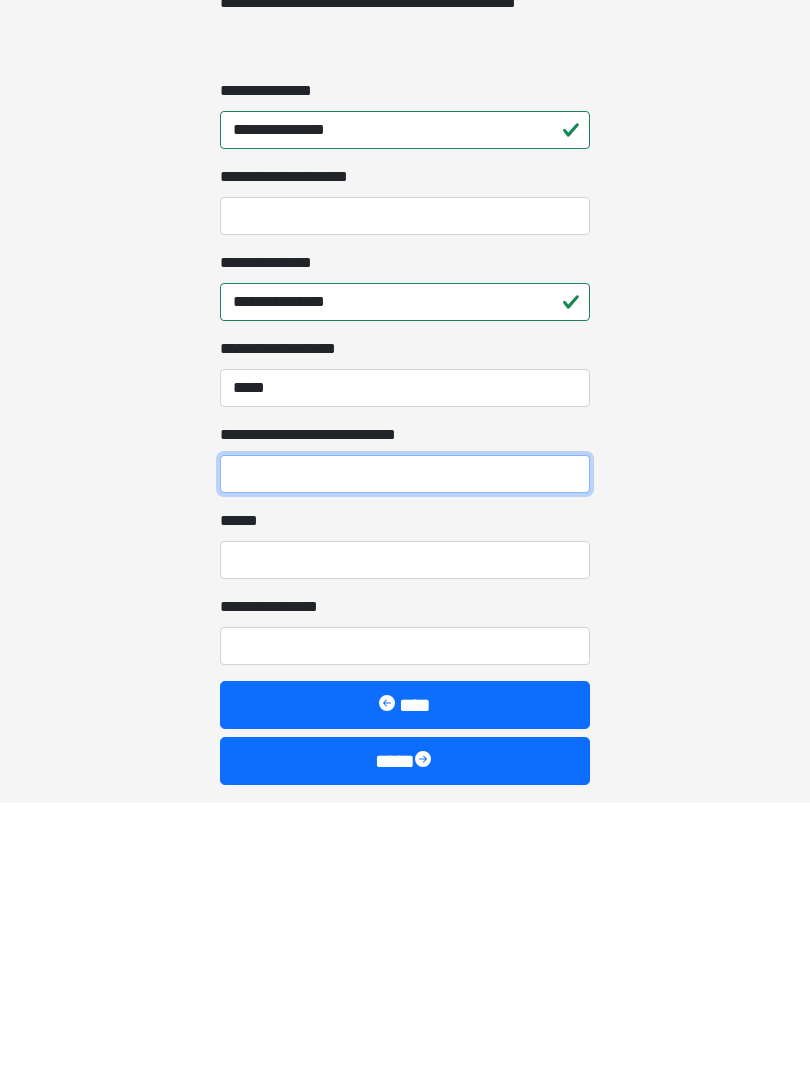 click on "**********" at bounding box center (405, 751) 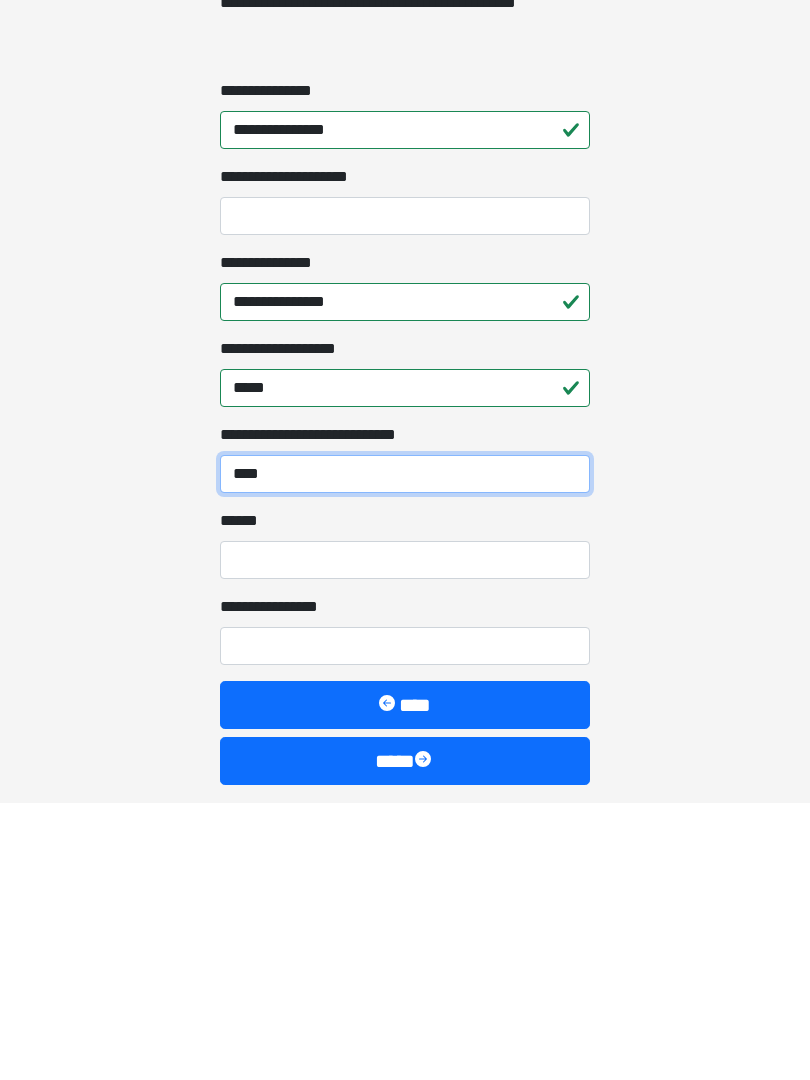 type on "****" 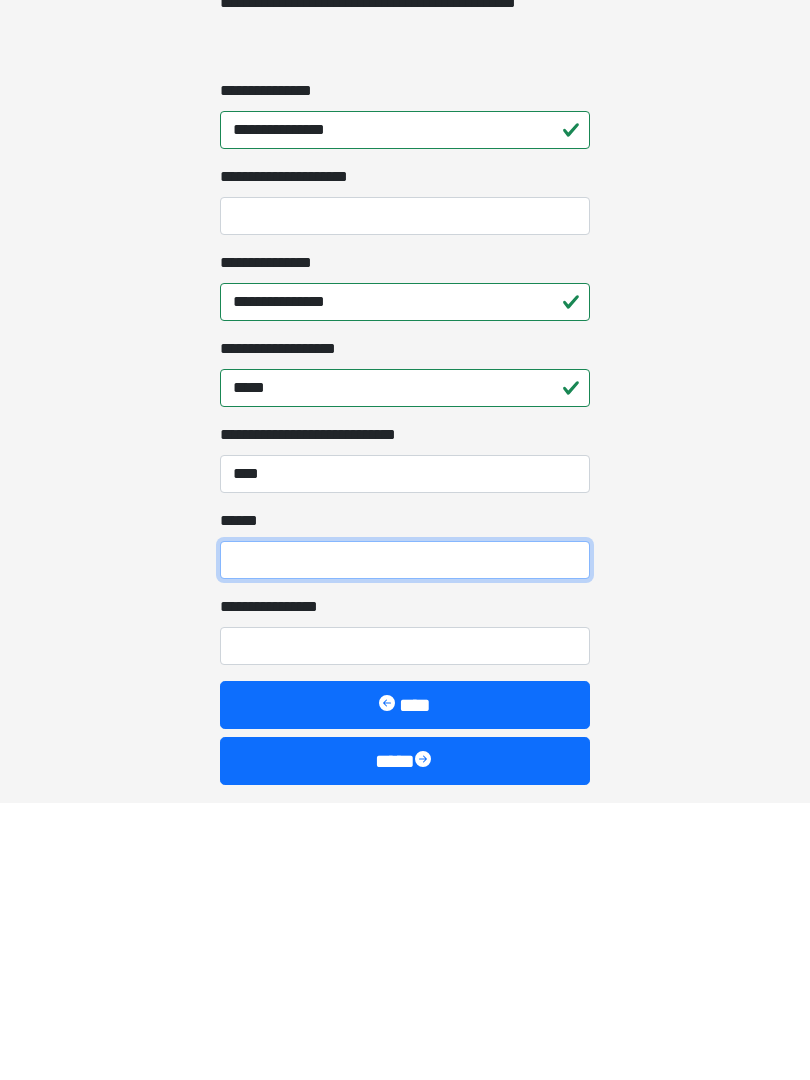 click on "**** *" at bounding box center [405, 837] 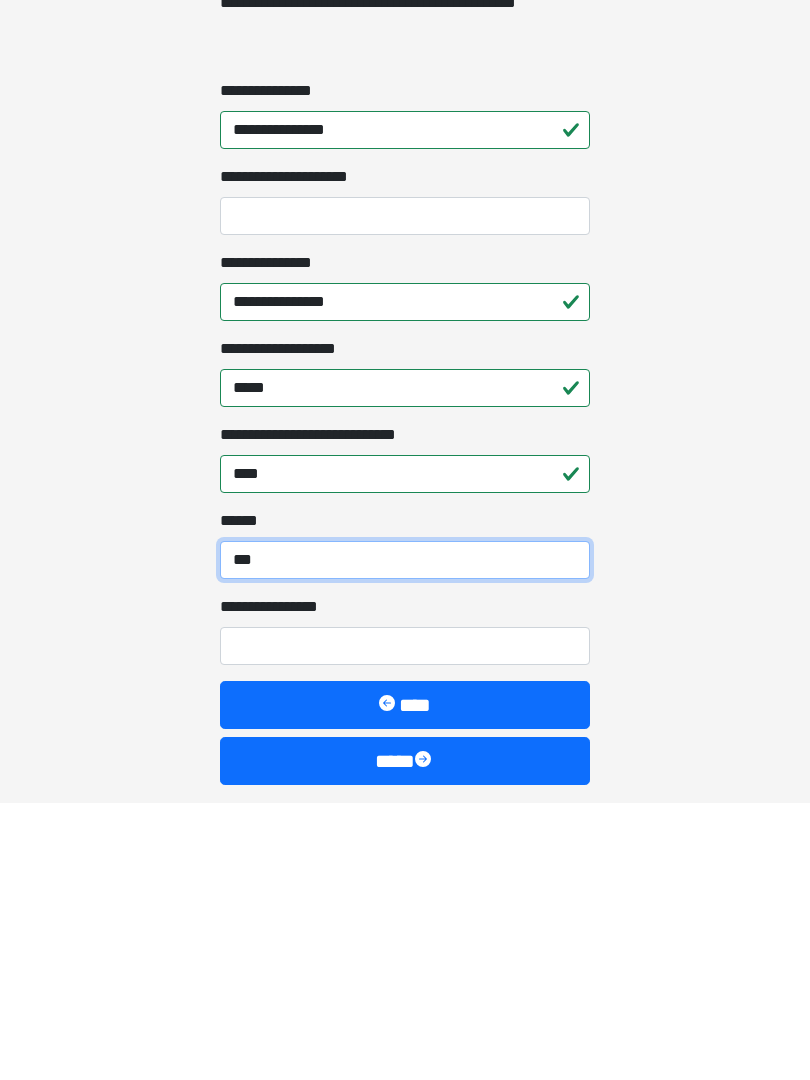 type on "***" 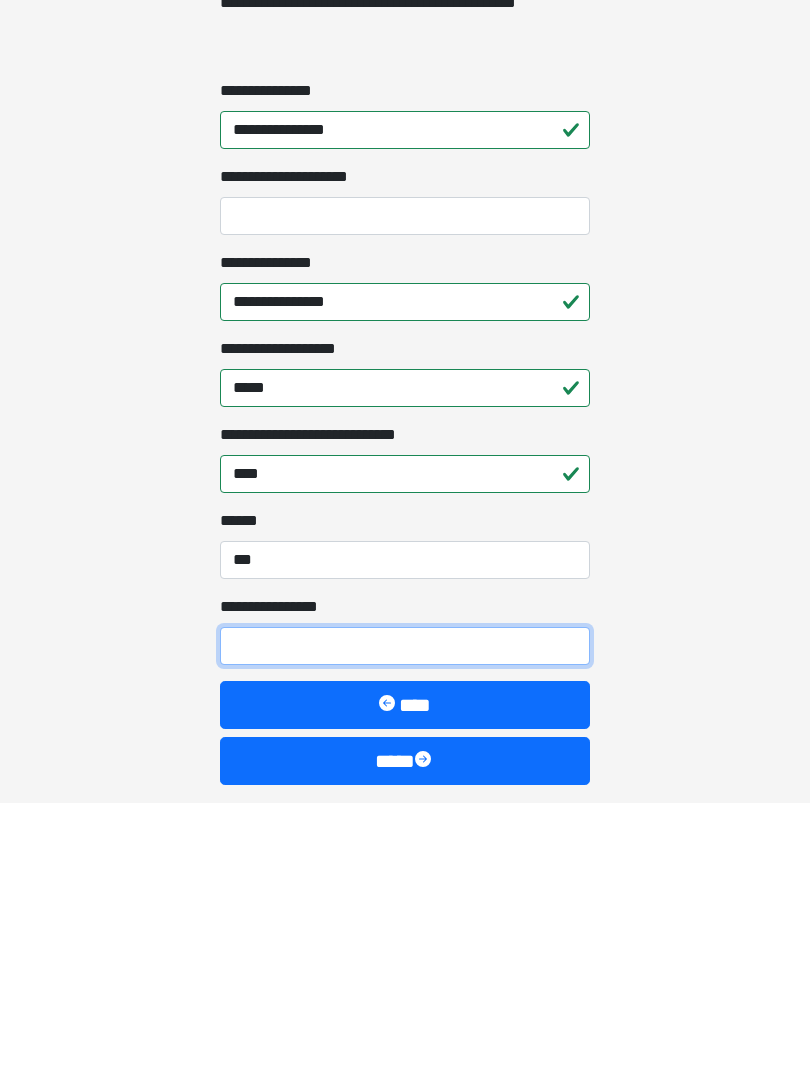 click on "**********" at bounding box center (405, 923) 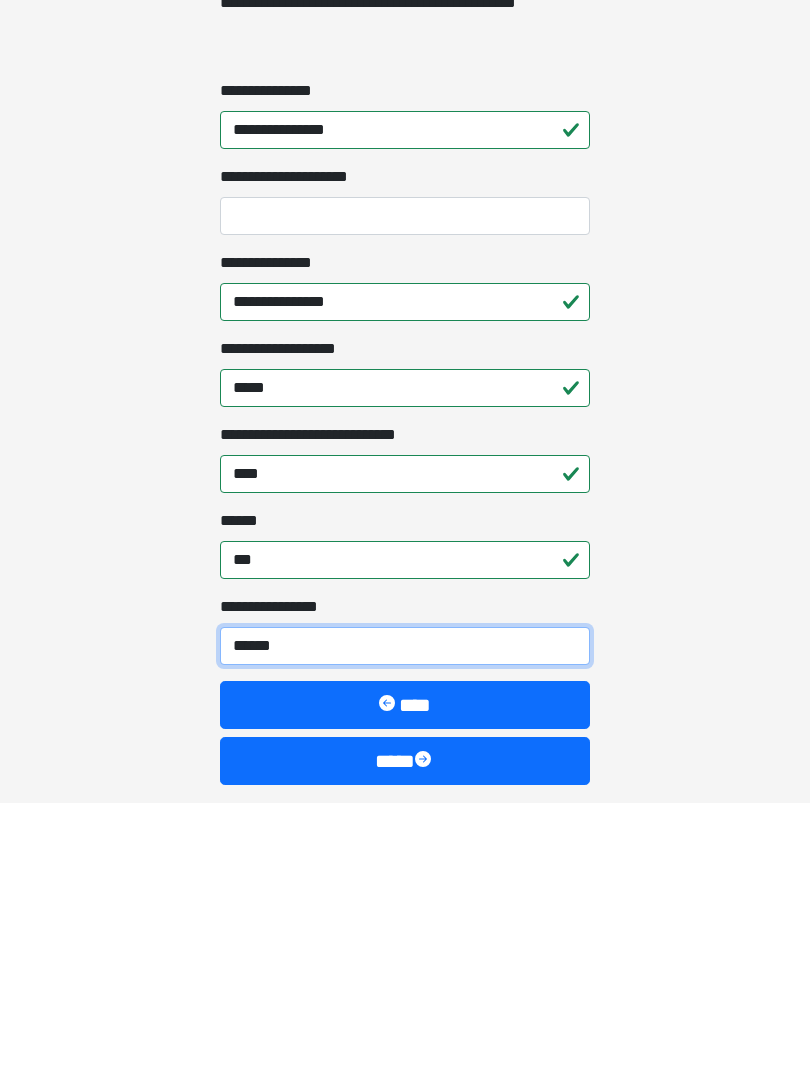 type on "*******" 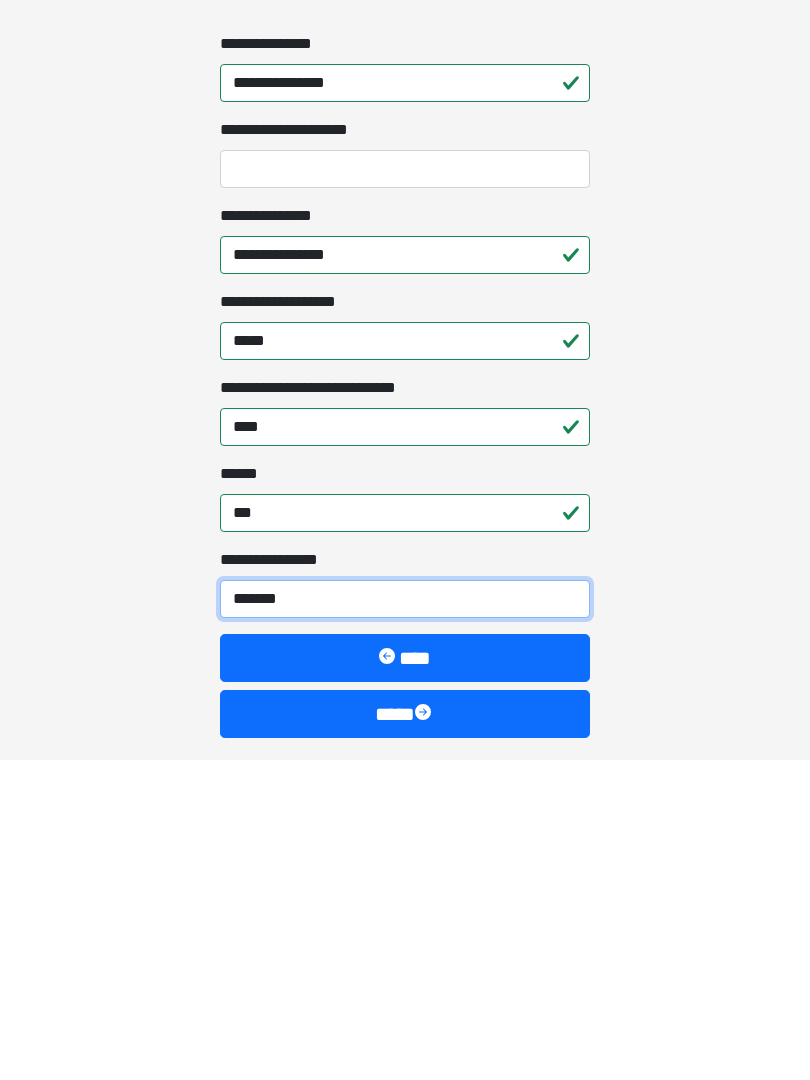 scroll, scrollTop: 1467, scrollLeft: 0, axis: vertical 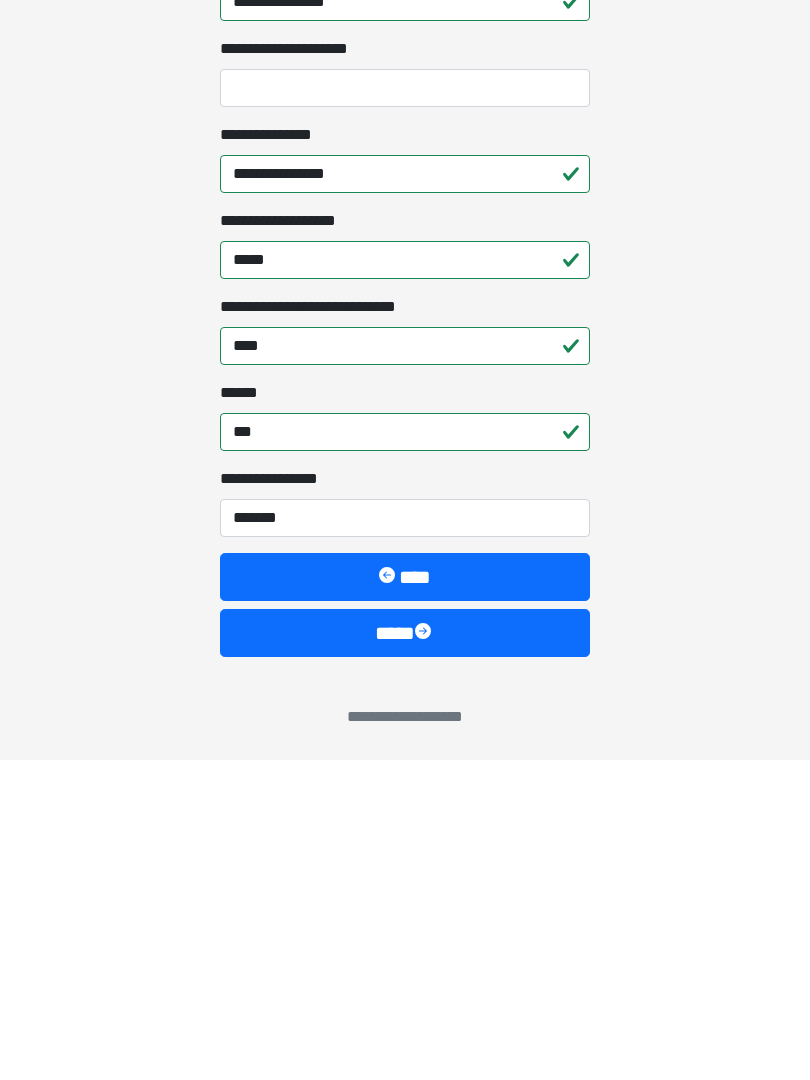 click on "****" at bounding box center [405, 953] 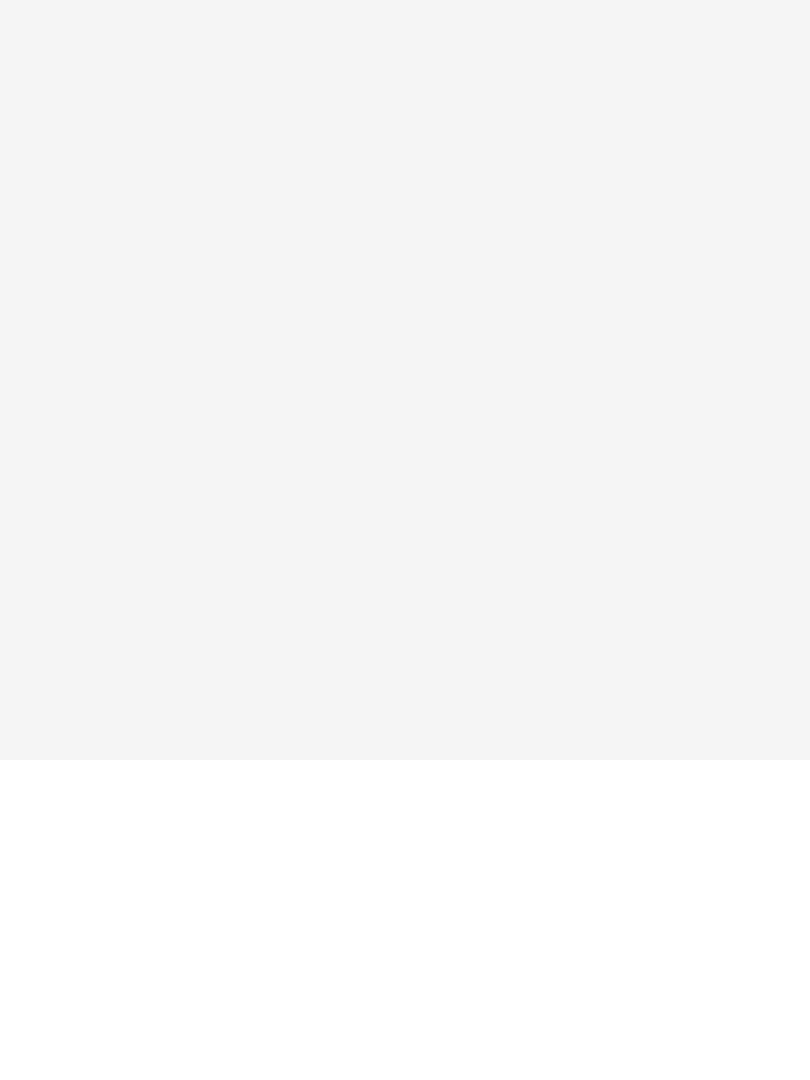 scroll, scrollTop: 0, scrollLeft: 0, axis: both 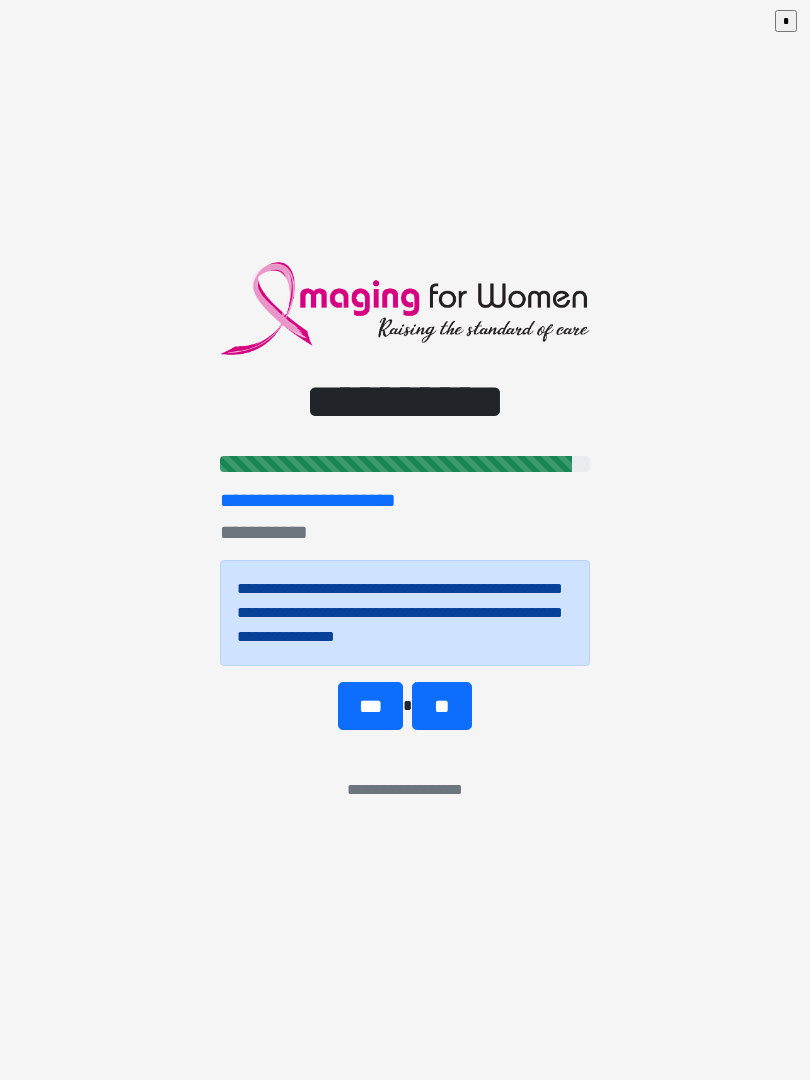 click on "***" at bounding box center [370, 706] 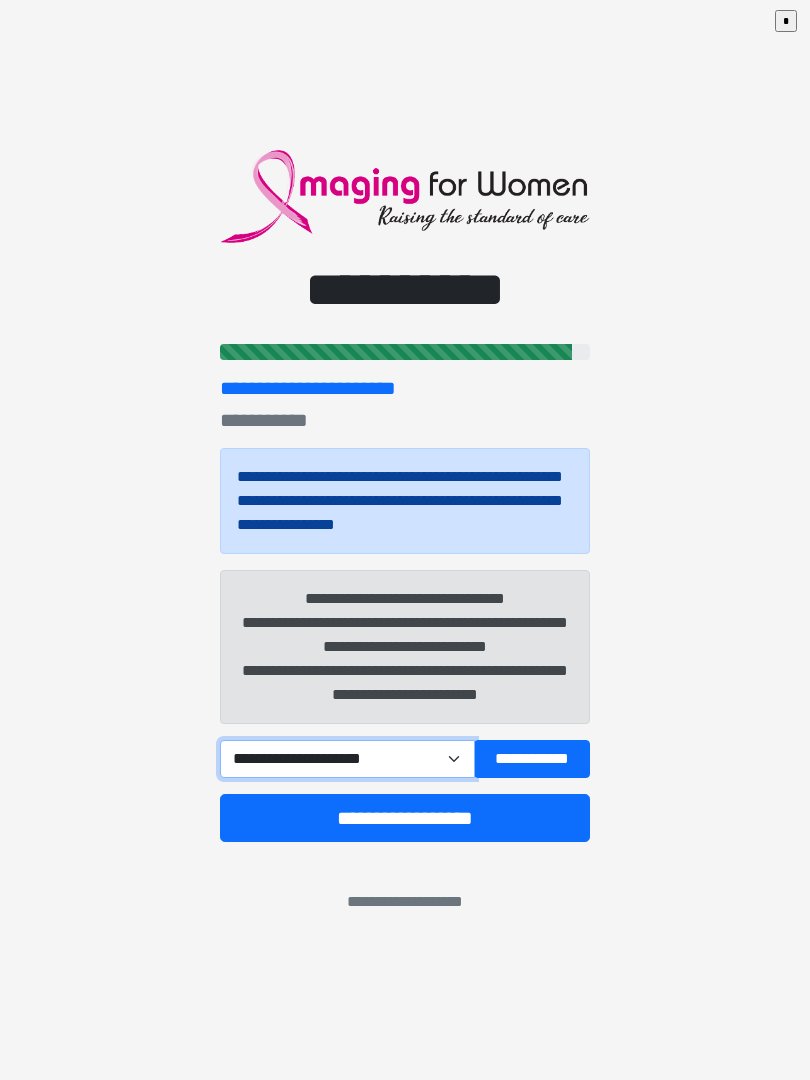 click on "**********" at bounding box center (347, 759) 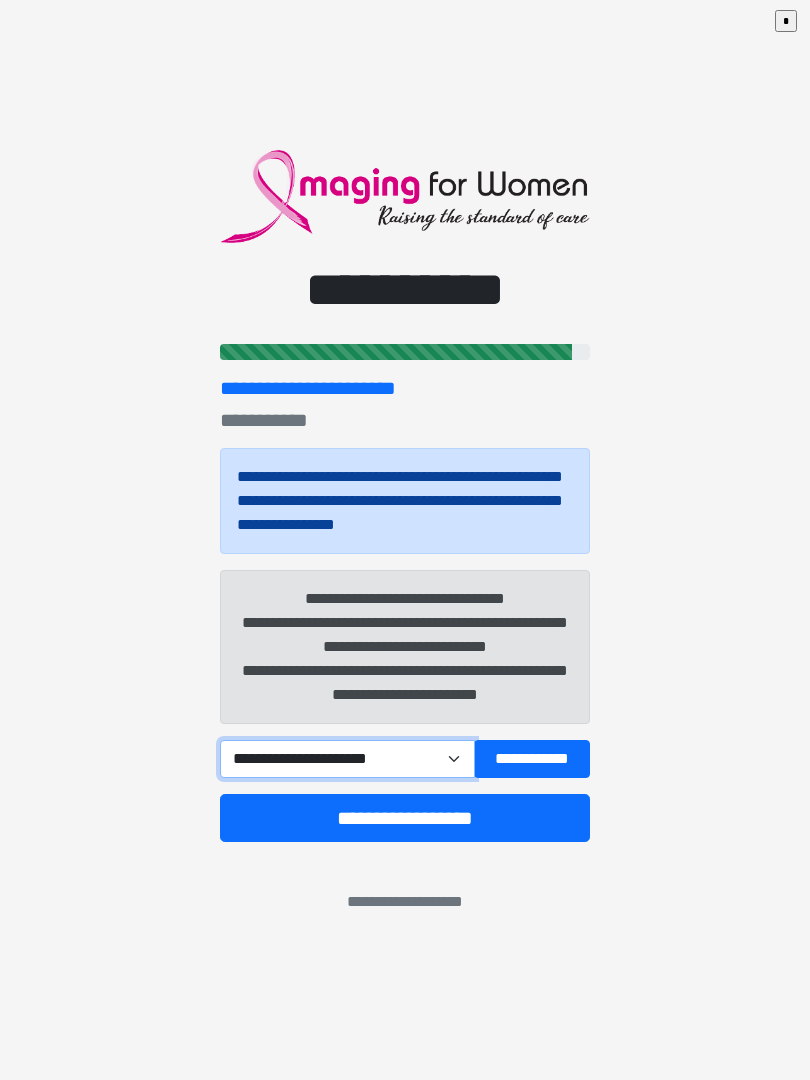 click on "**********" at bounding box center (347, 759) 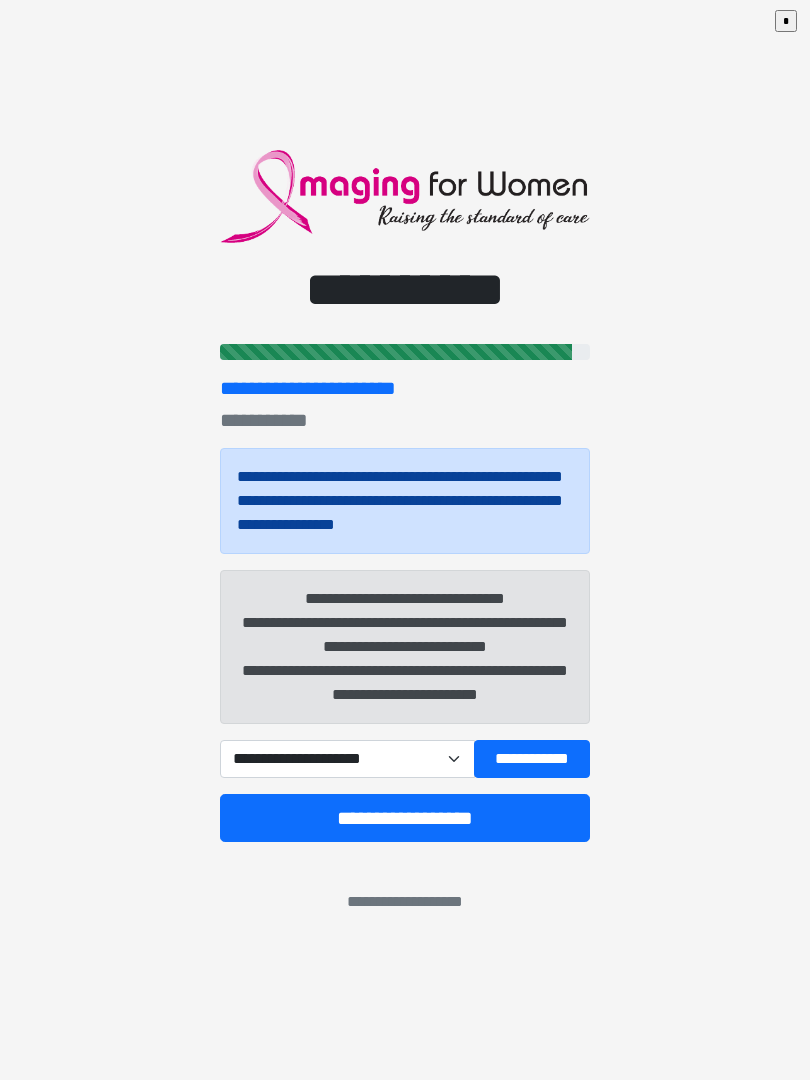 click on "**********" at bounding box center (405, 501) 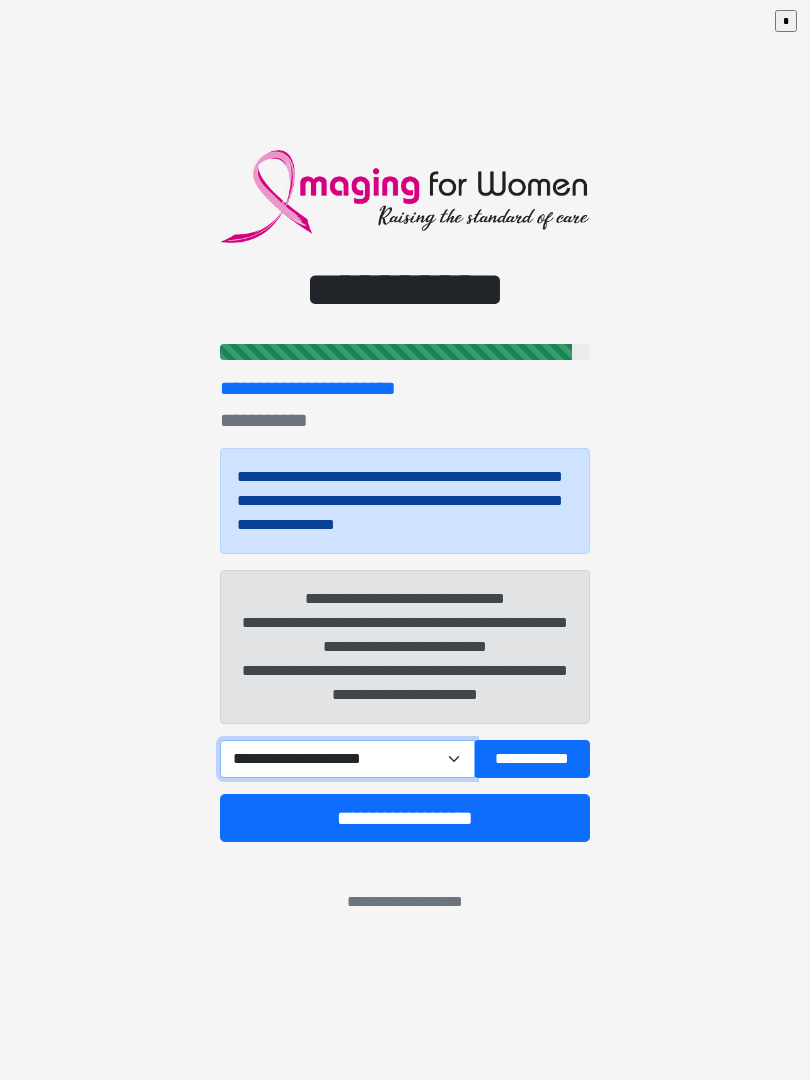 select on "*****" 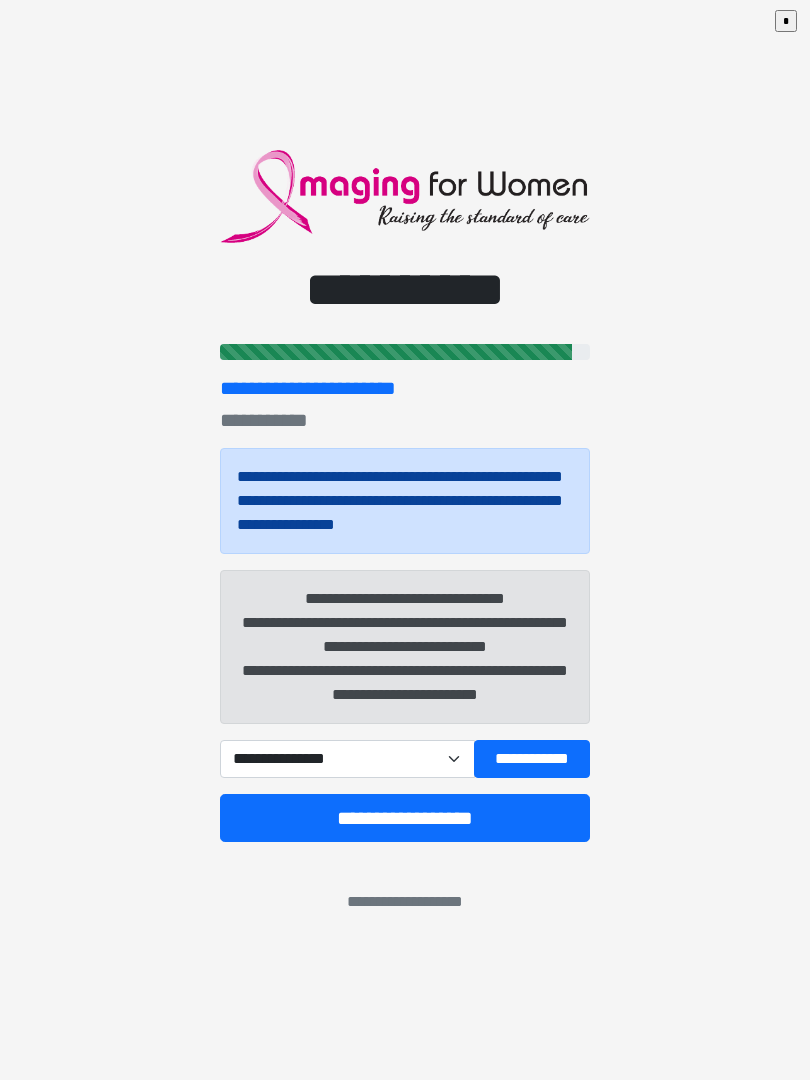 click on "**********" at bounding box center [405, 818] 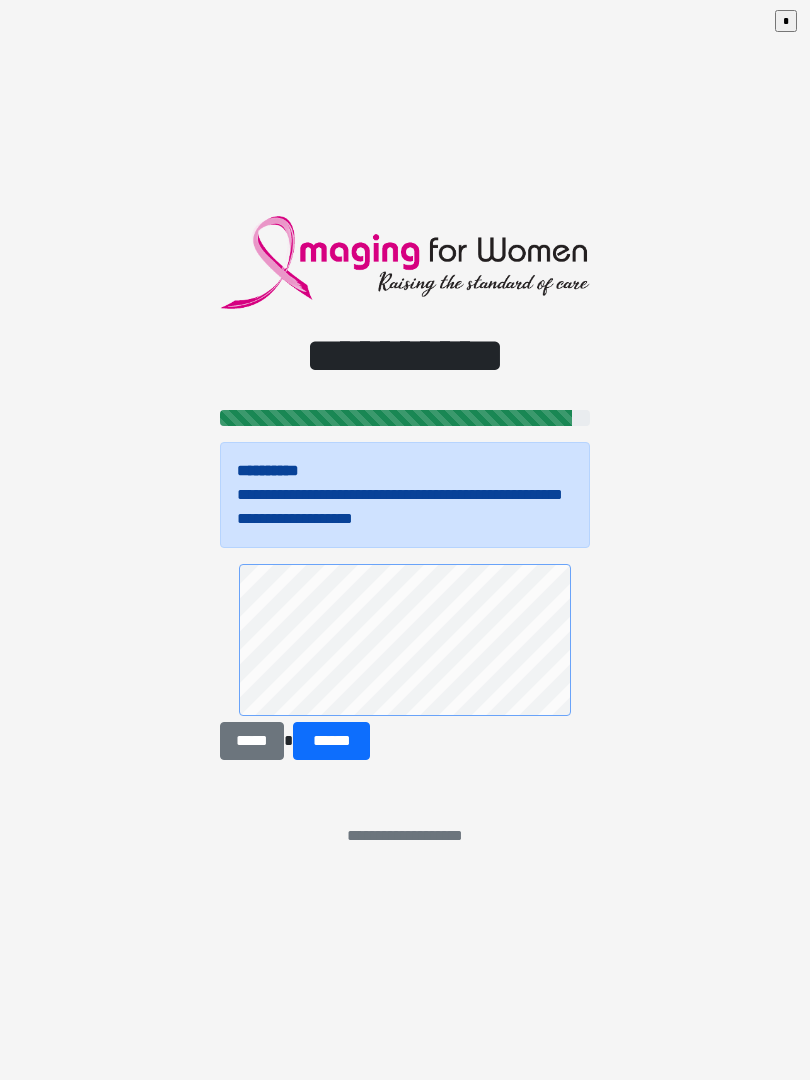 click on "******" at bounding box center (331, 741) 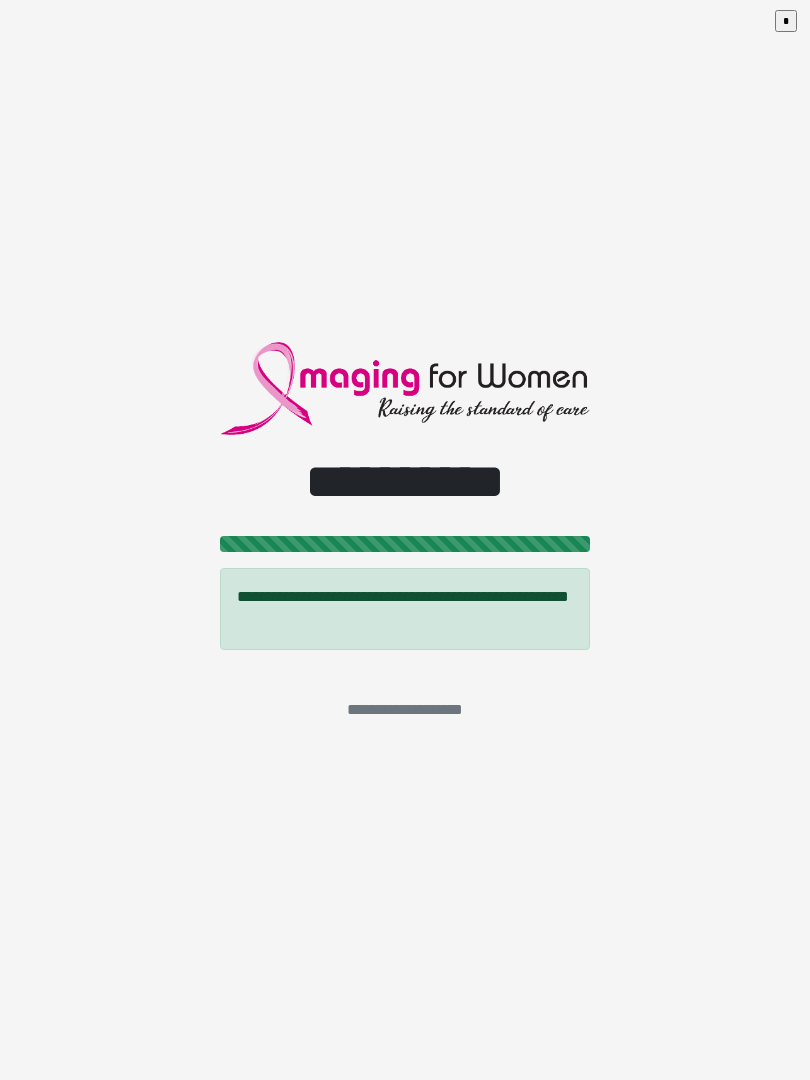 click on "*" at bounding box center (786, 21) 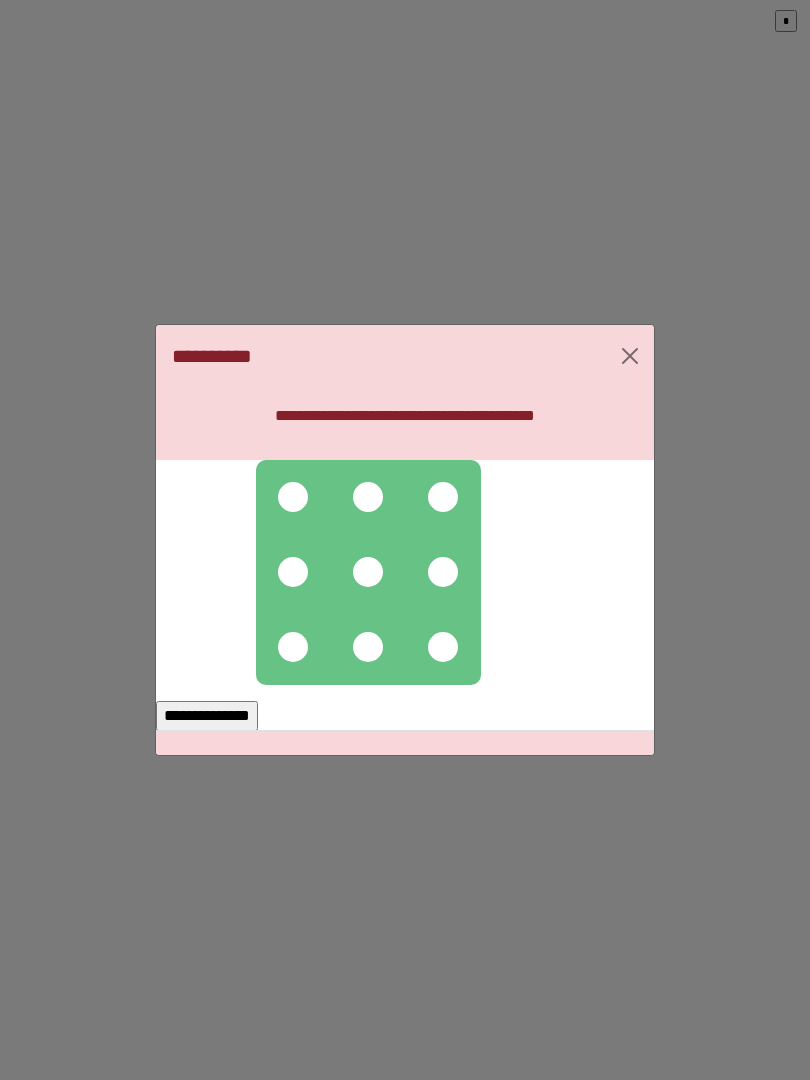 click at bounding box center [293, 497] 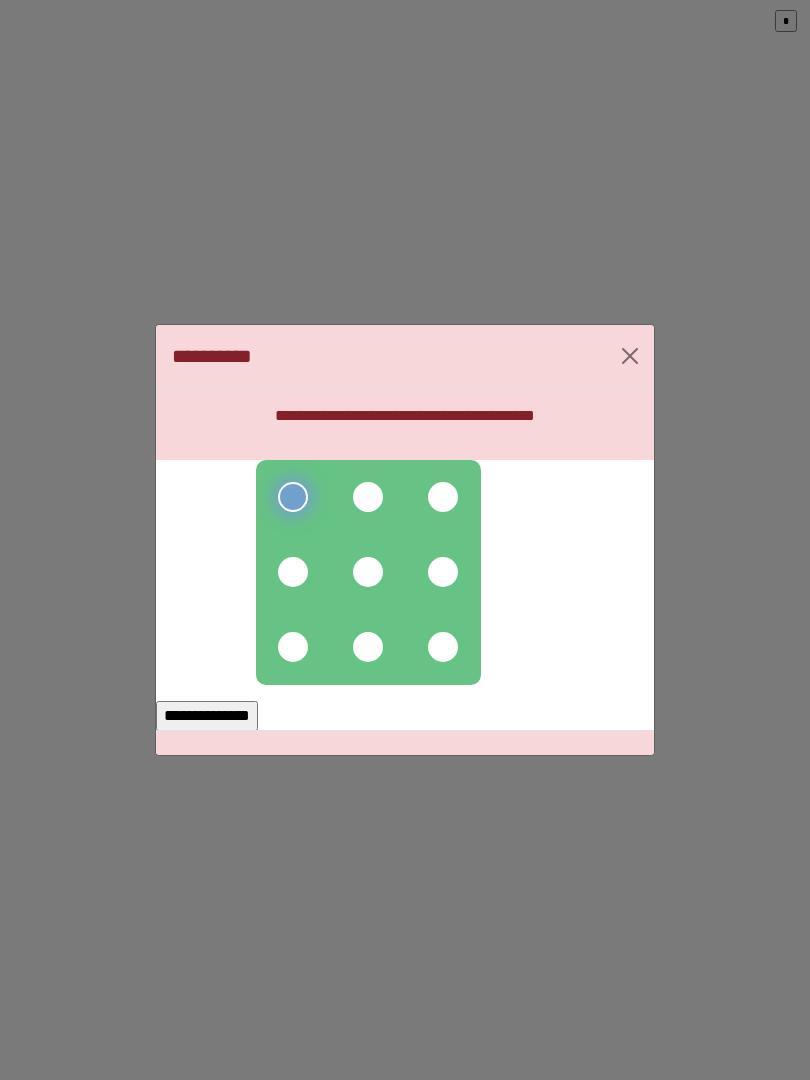 click at bounding box center [368, 497] 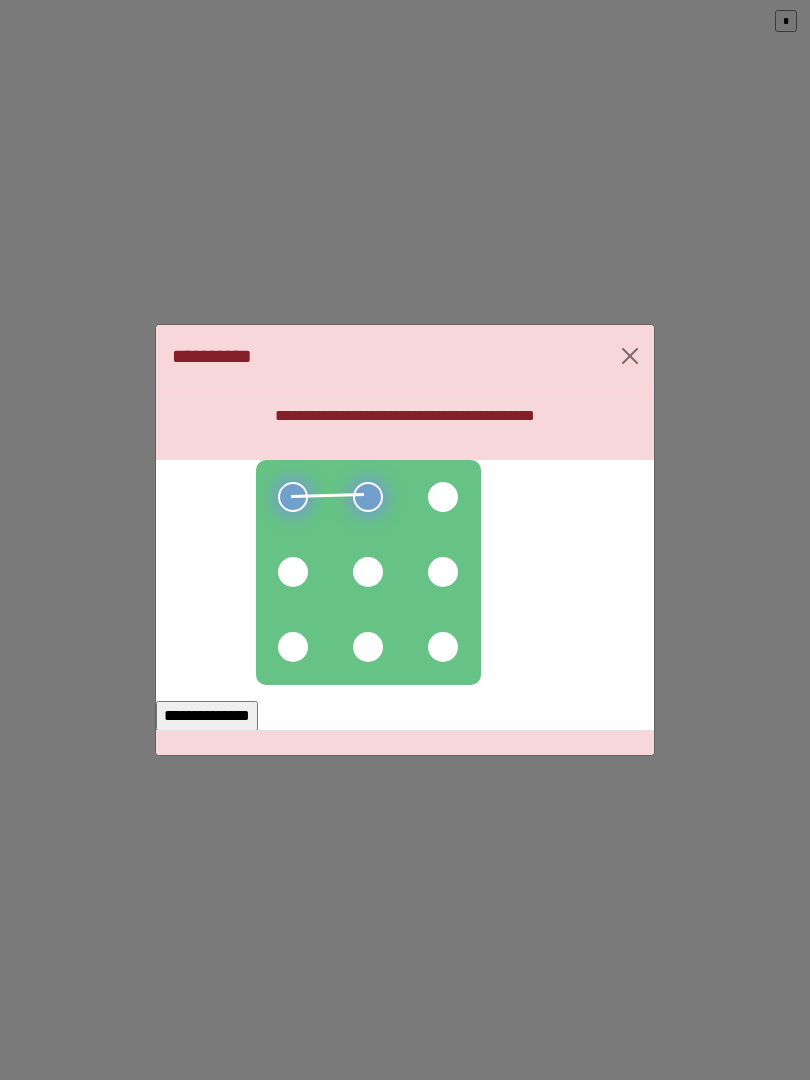 click at bounding box center (443, 497) 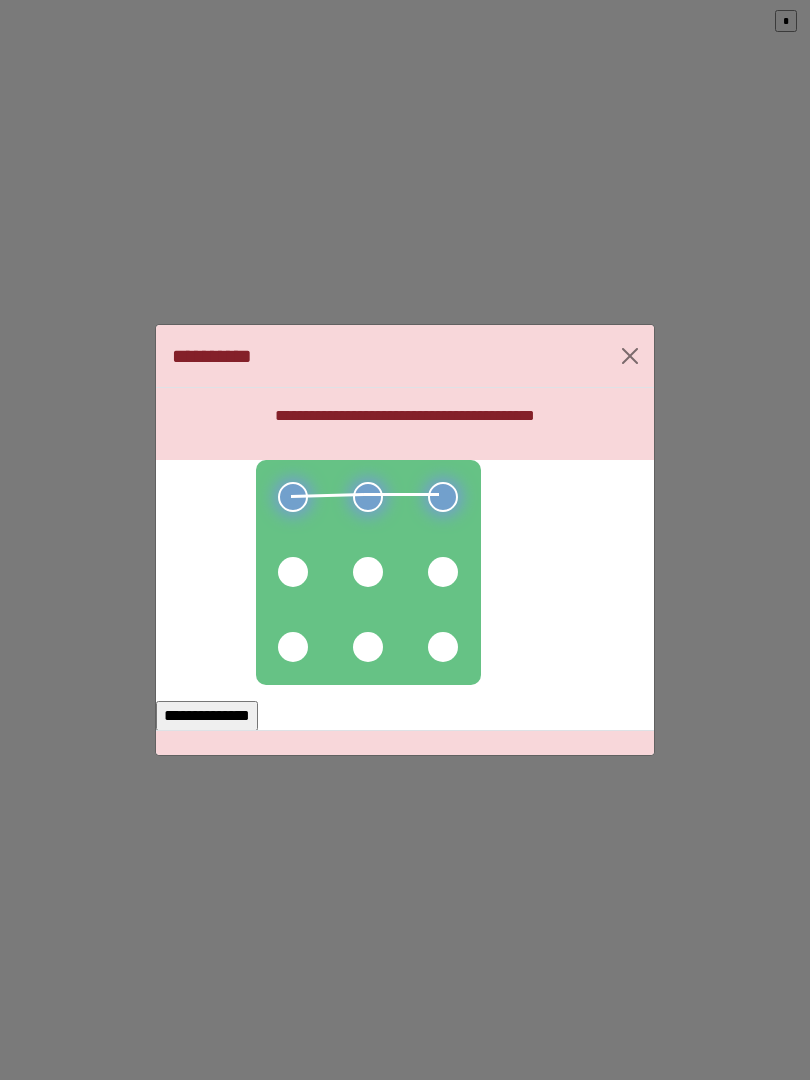 click at bounding box center [368, 572] 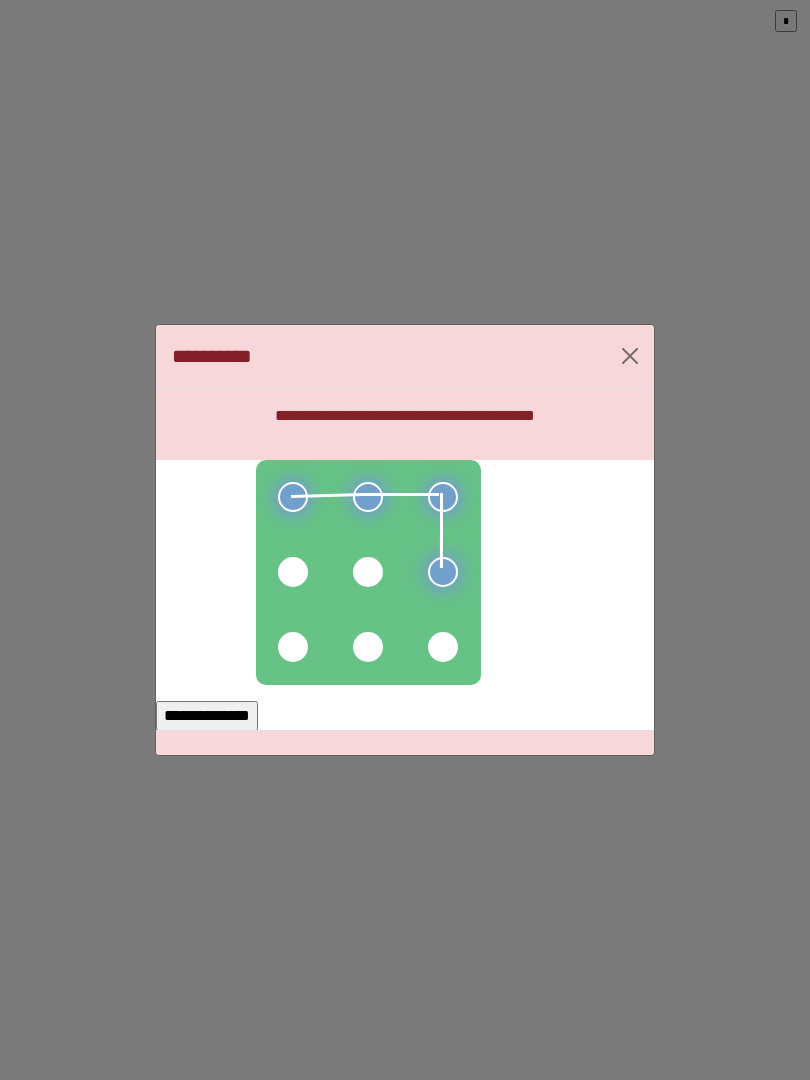 click at bounding box center [368, 572] 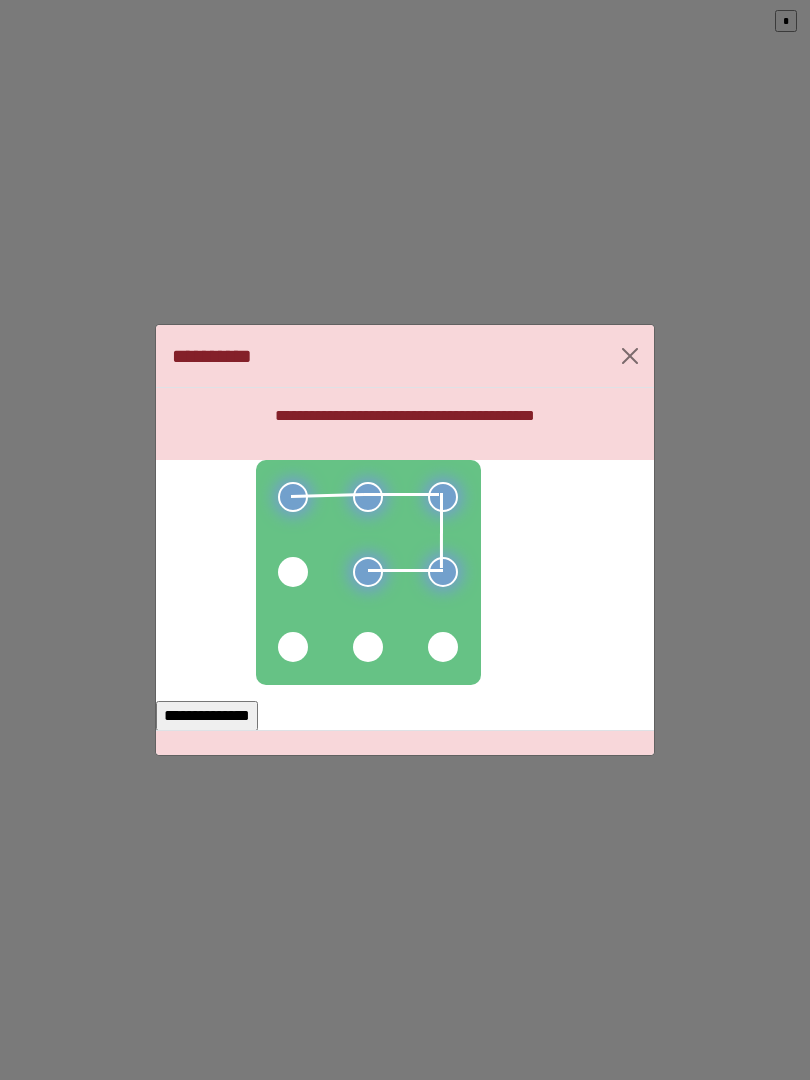click at bounding box center (293, 572) 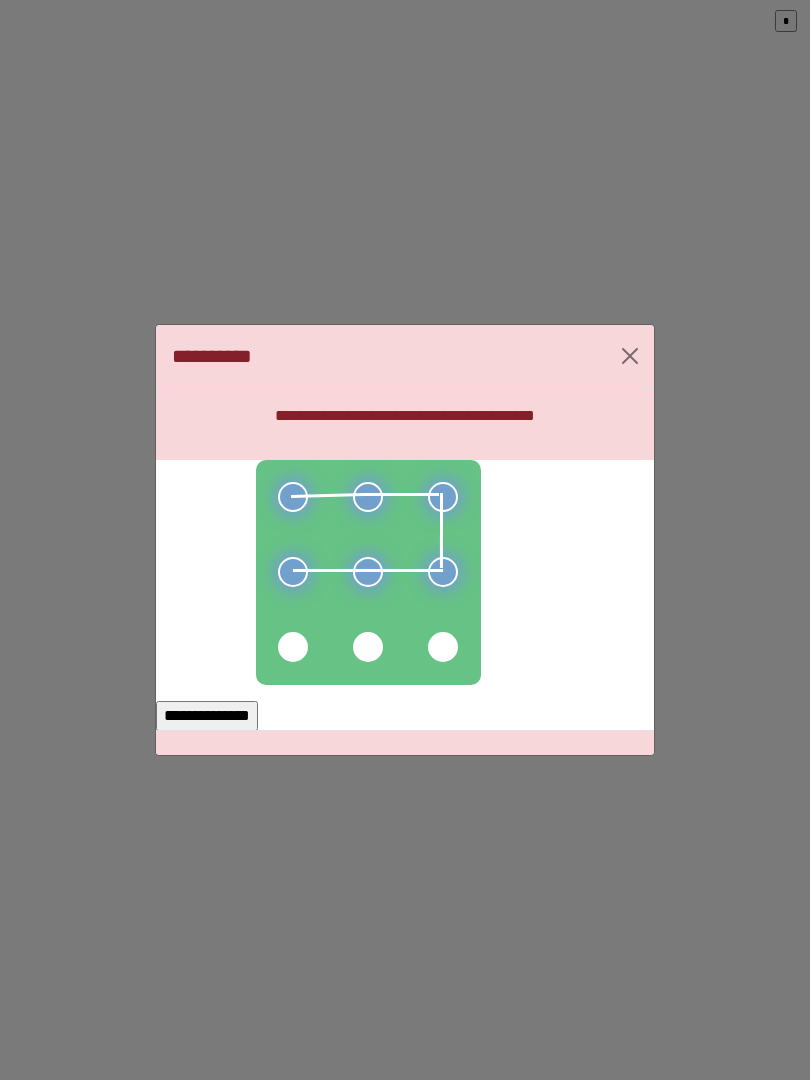 click on "**********" at bounding box center (207, 716) 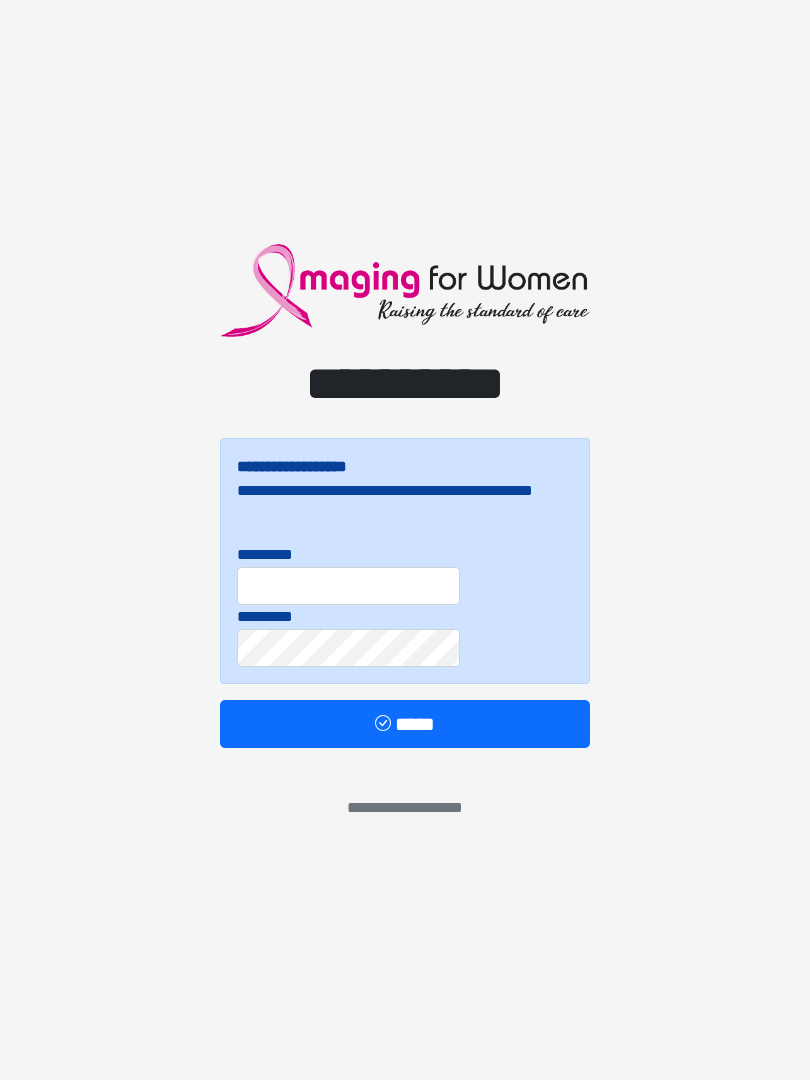 scroll, scrollTop: 0, scrollLeft: 0, axis: both 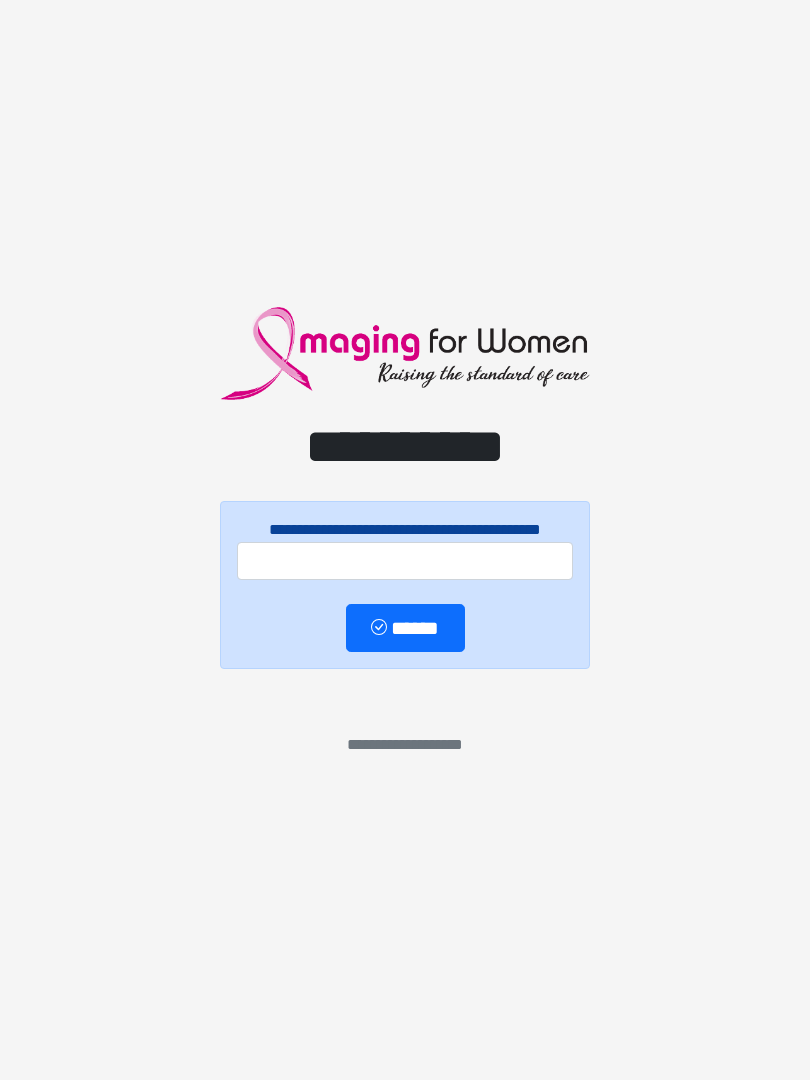 click on "**********" at bounding box center [405, 540] 